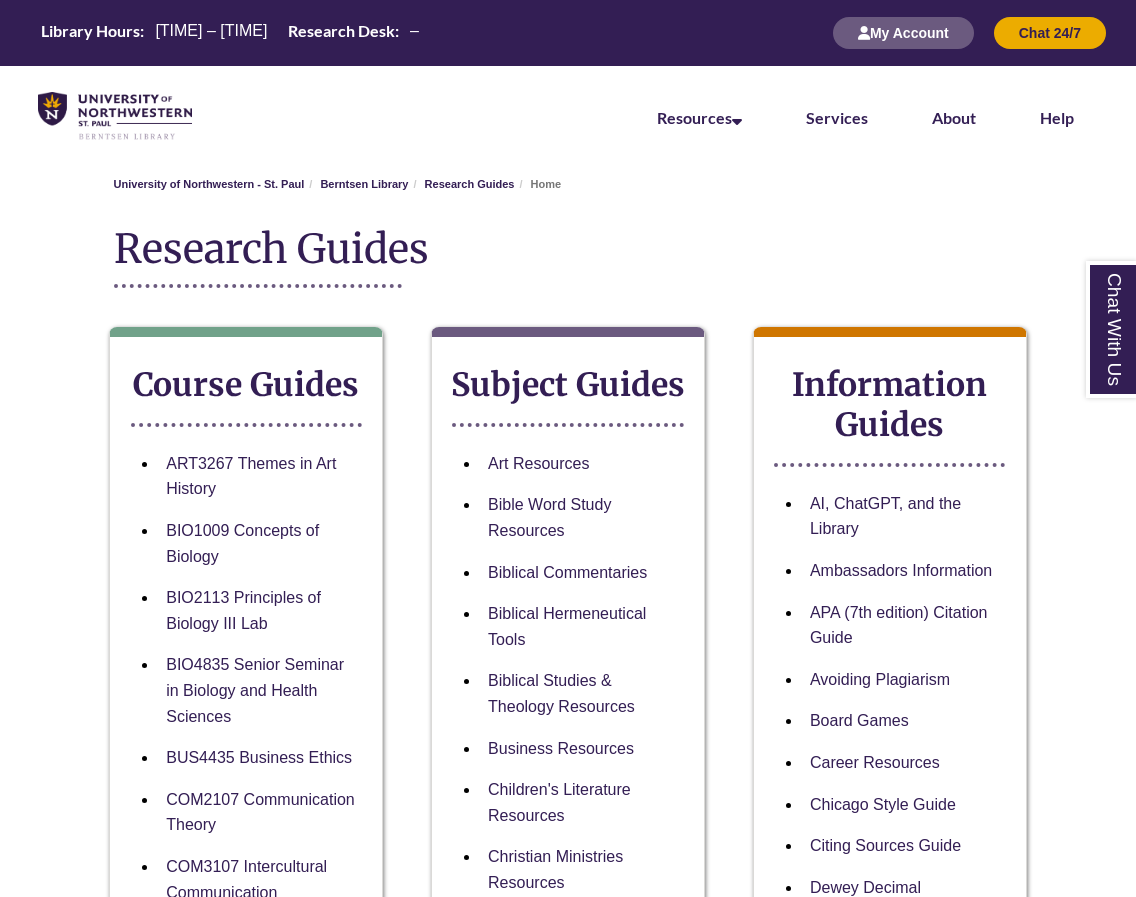 scroll, scrollTop: 0, scrollLeft: 0, axis: both 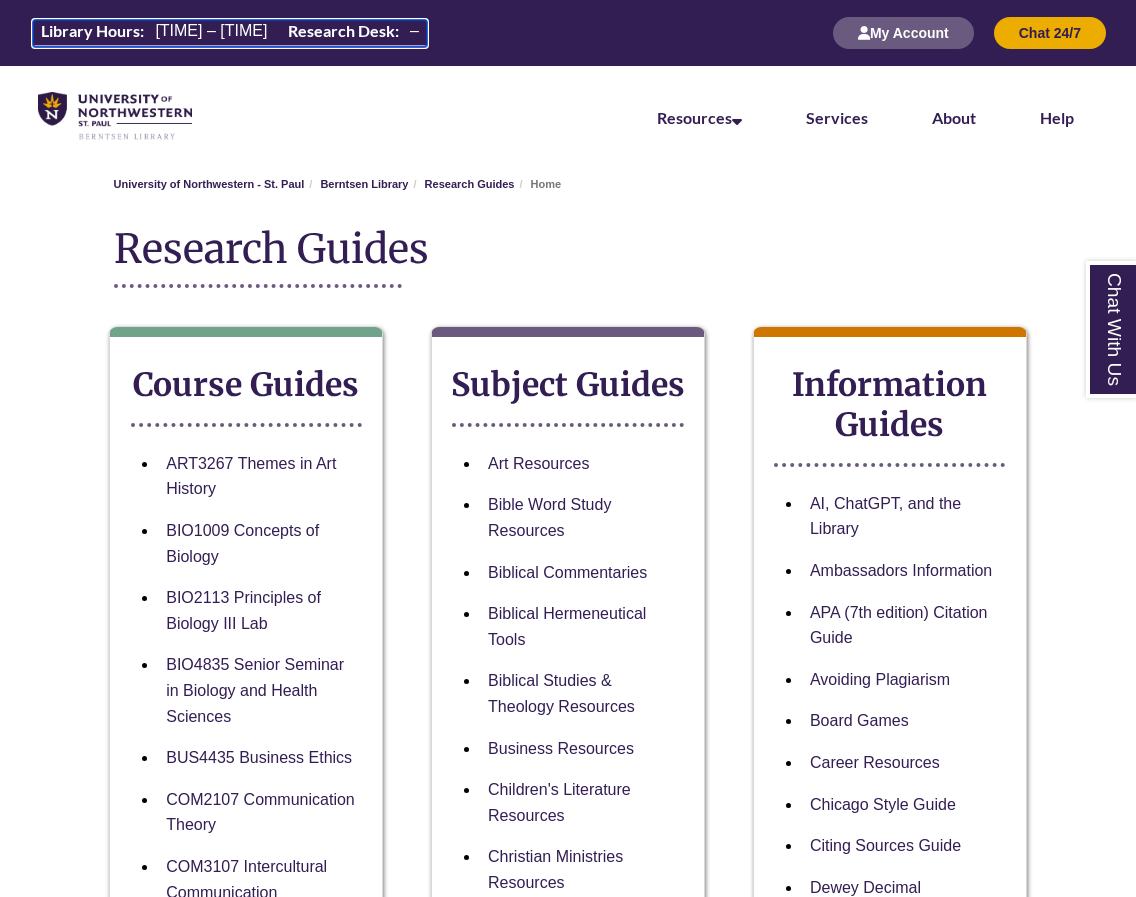 click on "[TIME] – [TIME]" at bounding box center (211, 30) 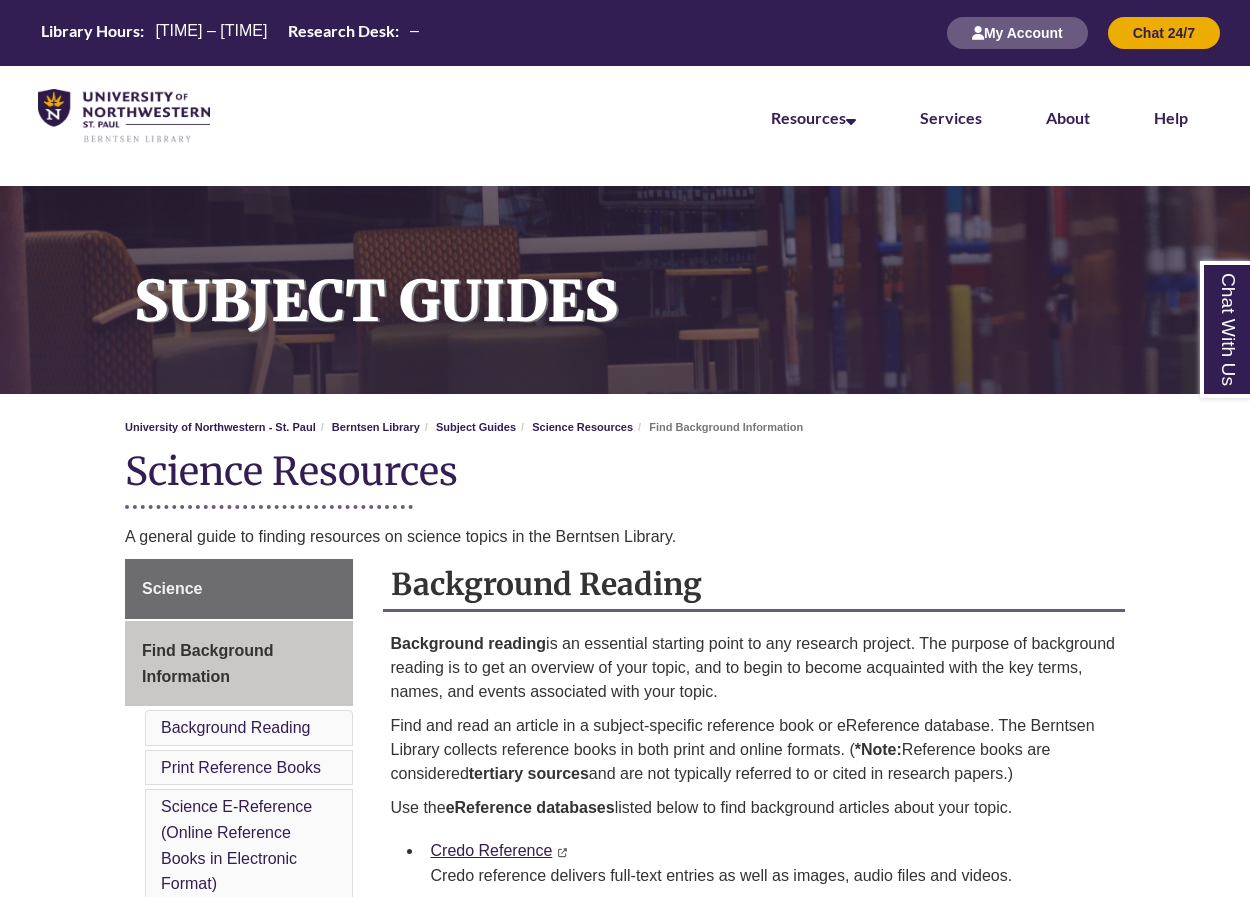 scroll, scrollTop: 0, scrollLeft: 0, axis: both 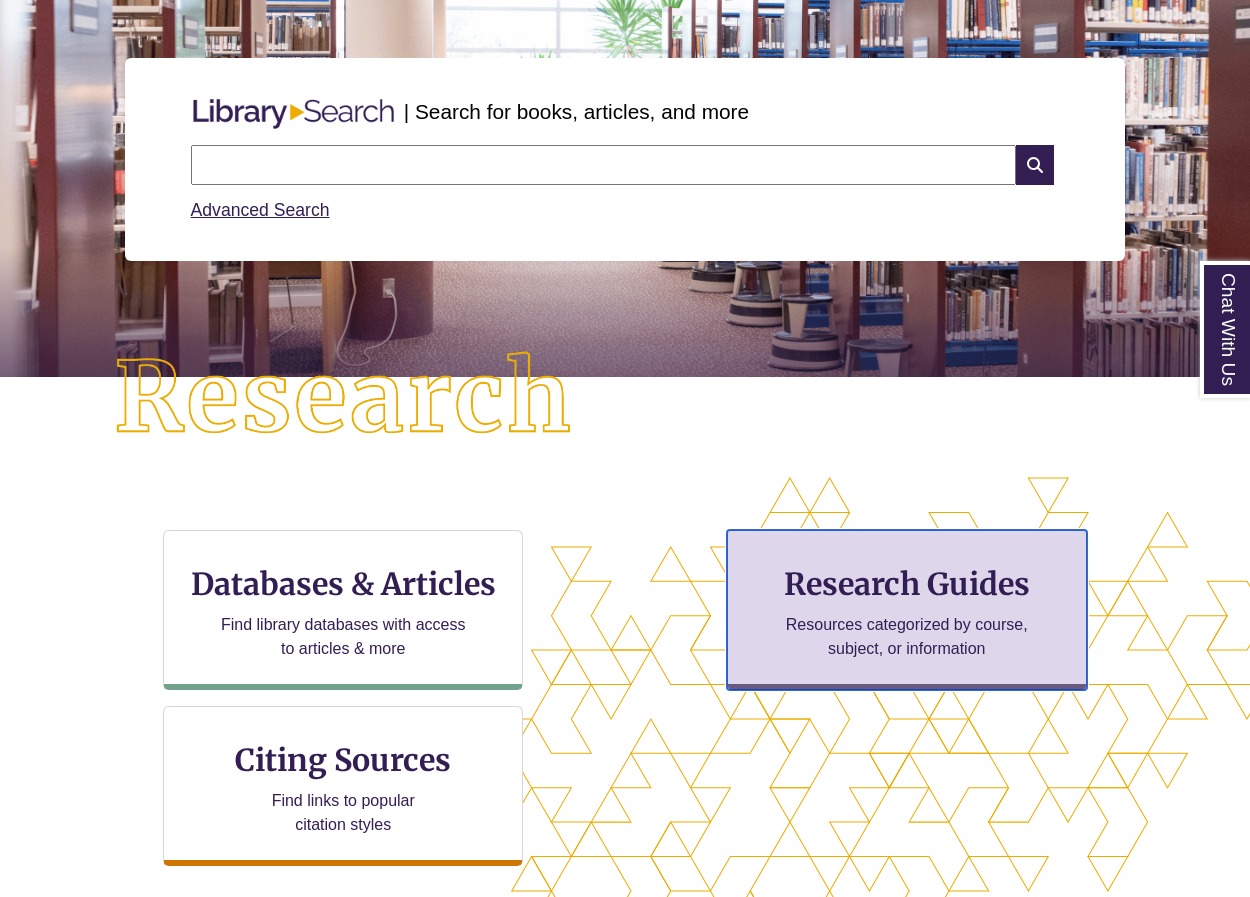 click on "Research Guides" at bounding box center [907, 584] 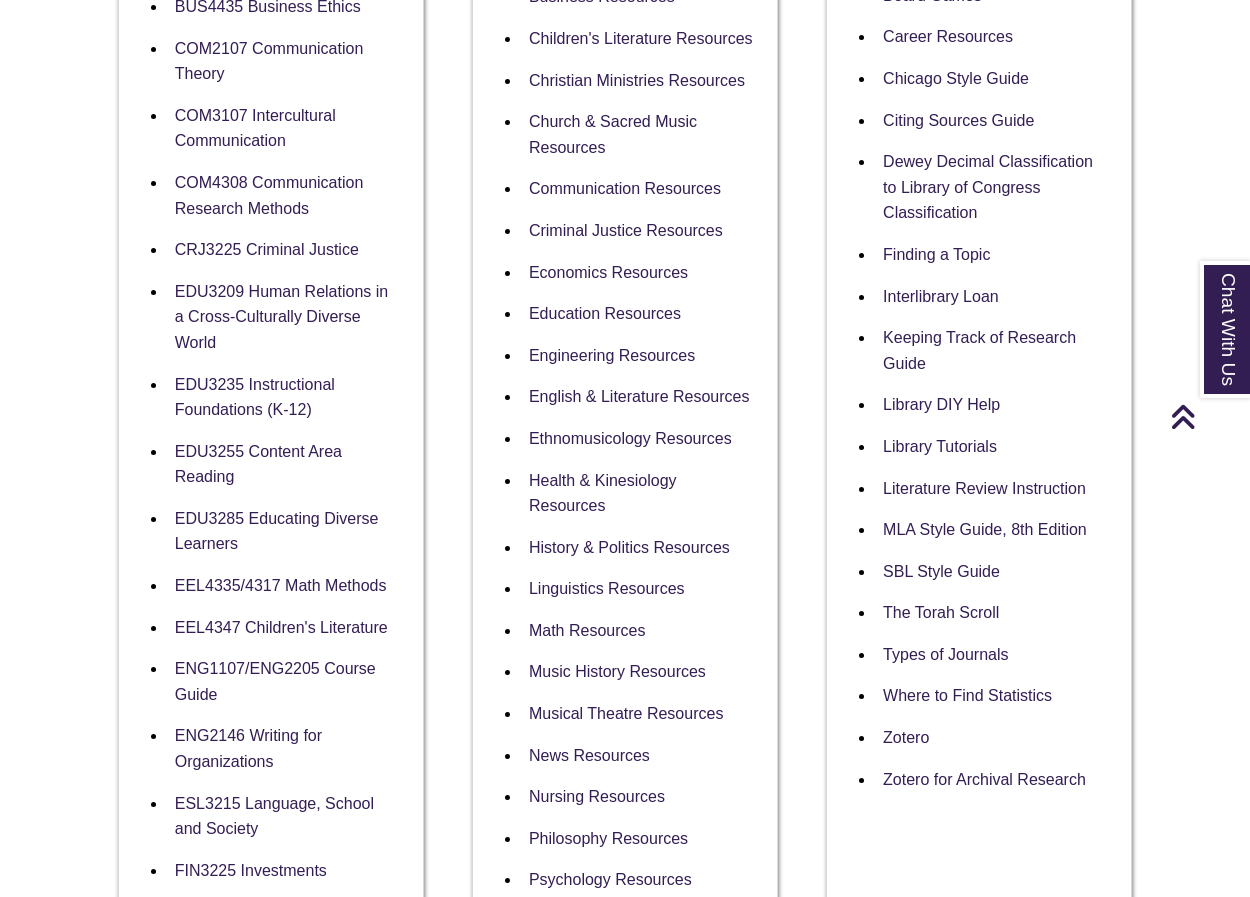 scroll, scrollTop: 900, scrollLeft: 0, axis: vertical 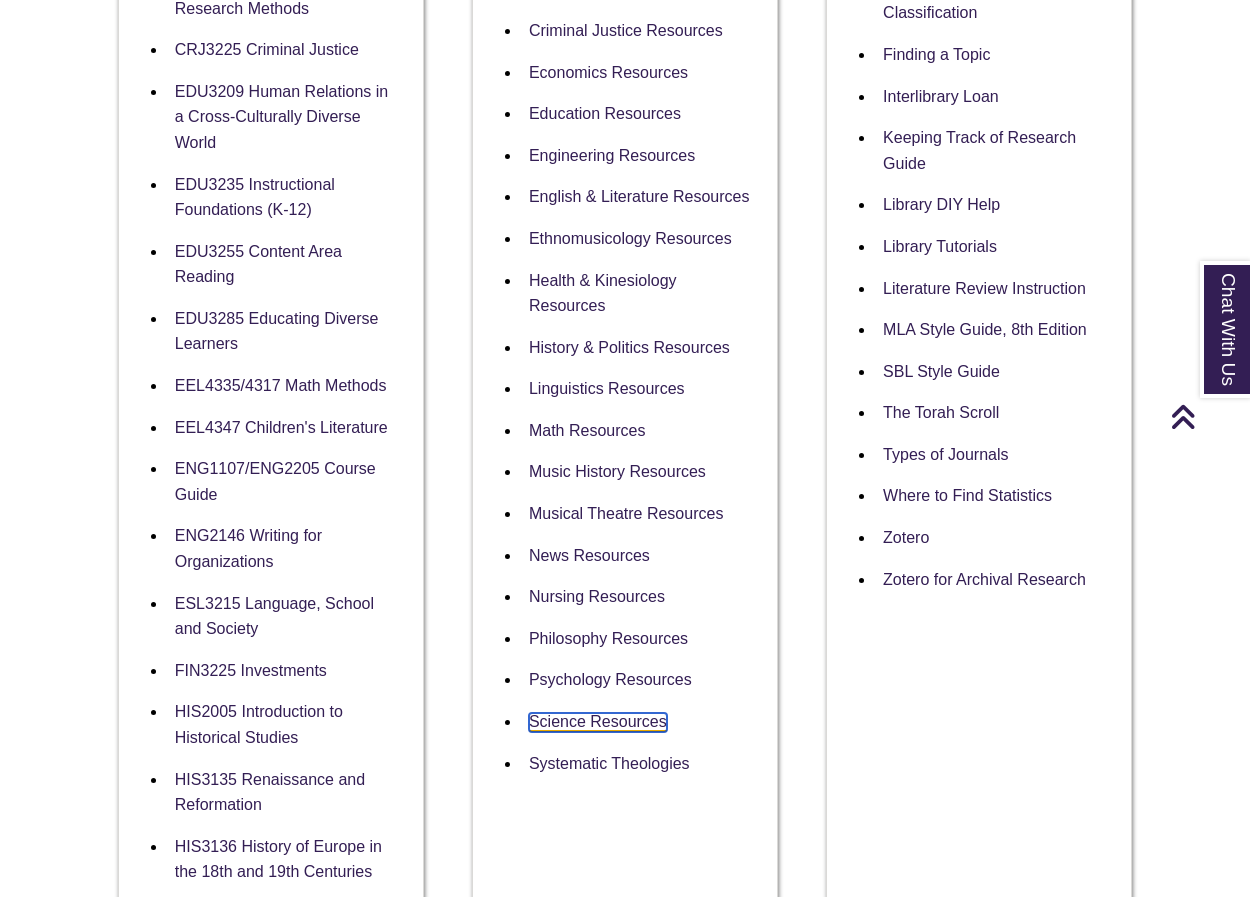 click on "Science Resources" at bounding box center (598, 722) 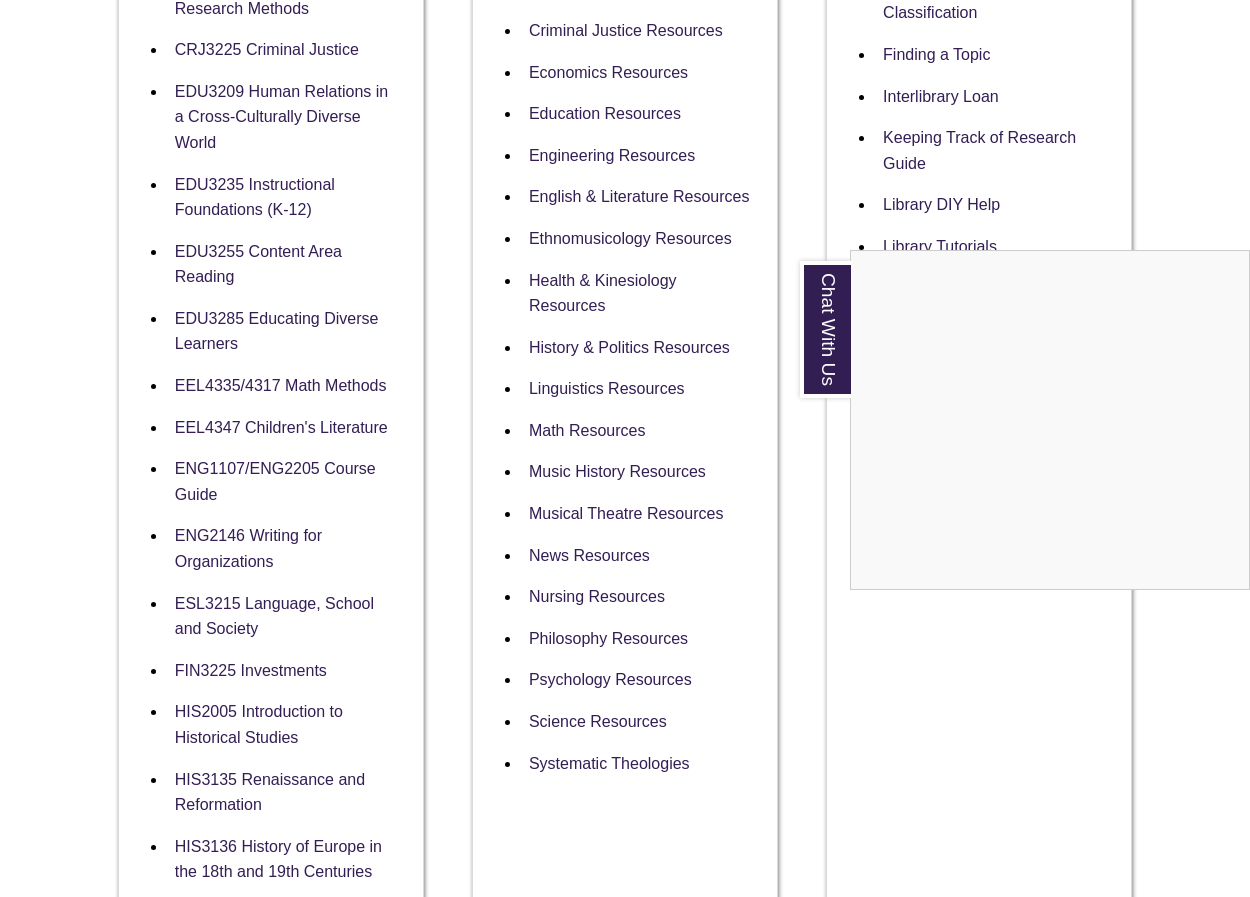 click at bounding box center [625, 448] 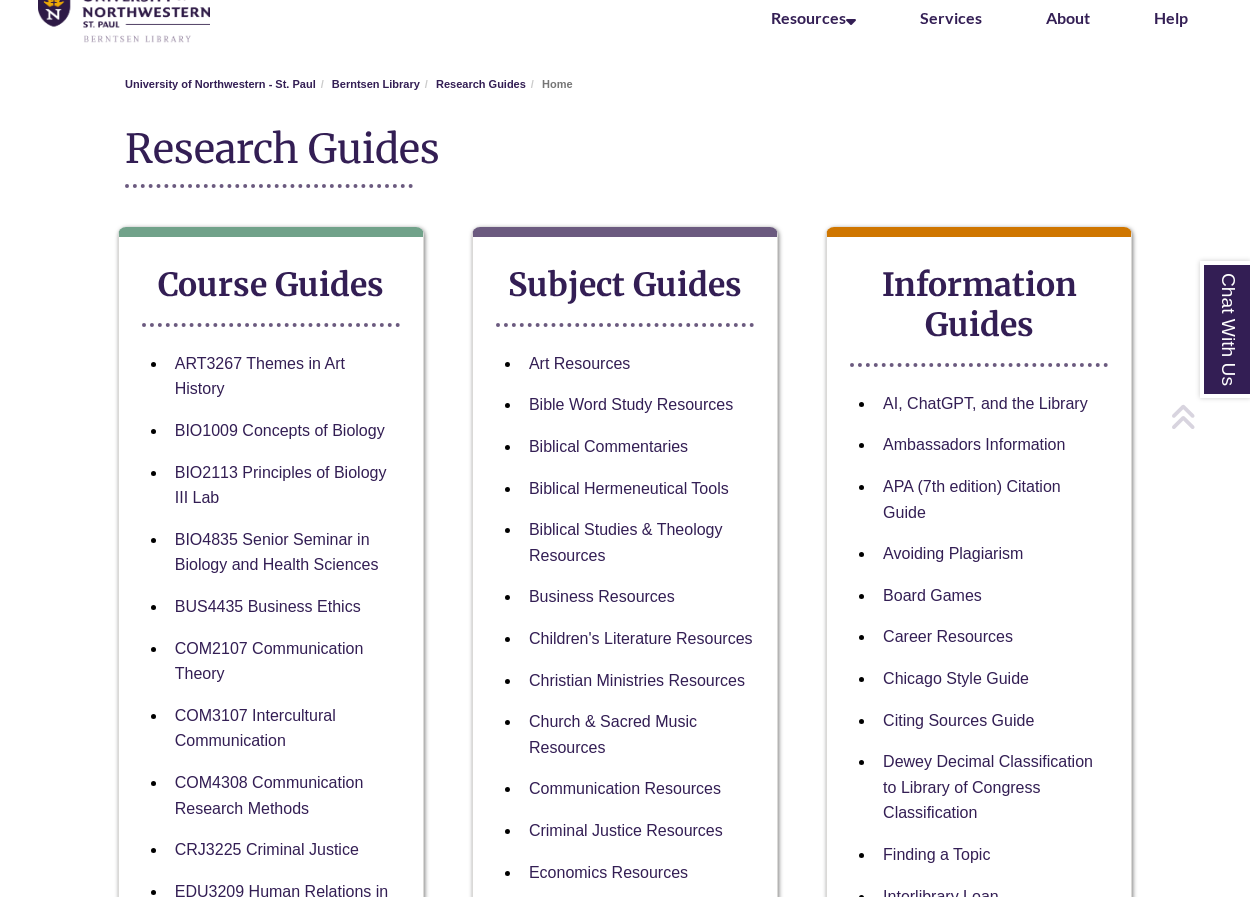 scroll, scrollTop: 0, scrollLeft: 0, axis: both 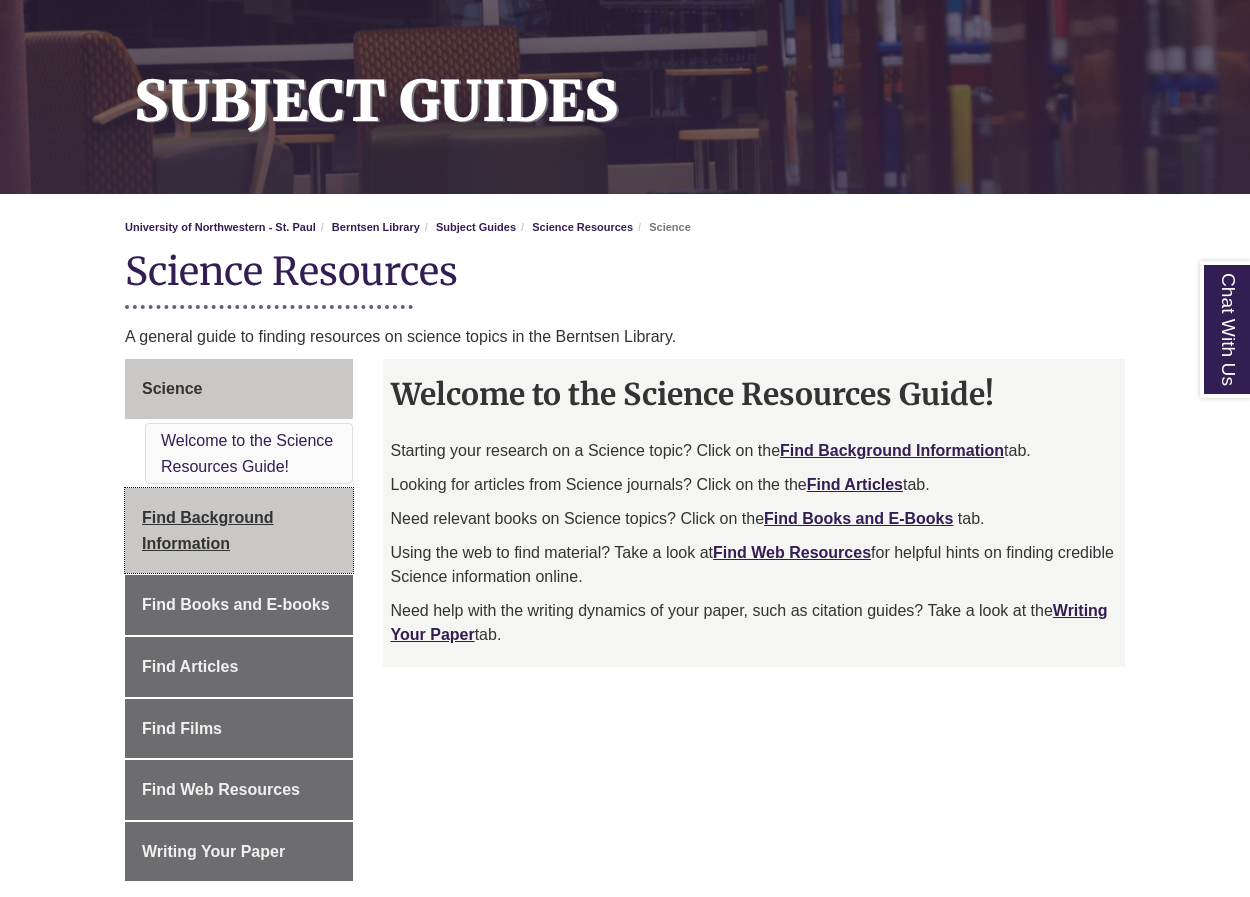 click on "Find Background Information" at bounding box center (208, 530) 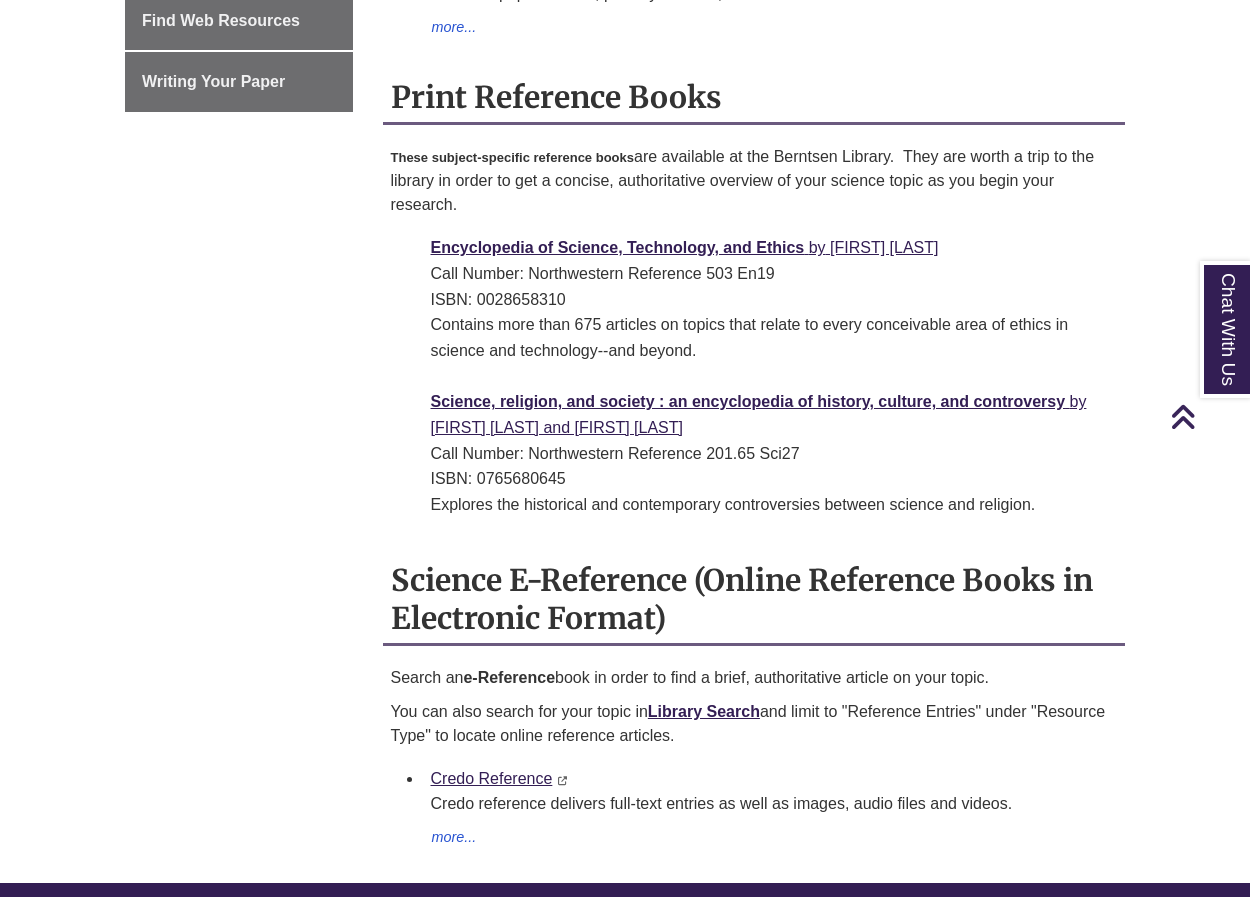 scroll, scrollTop: 1300, scrollLeft: 0, axis: vertical 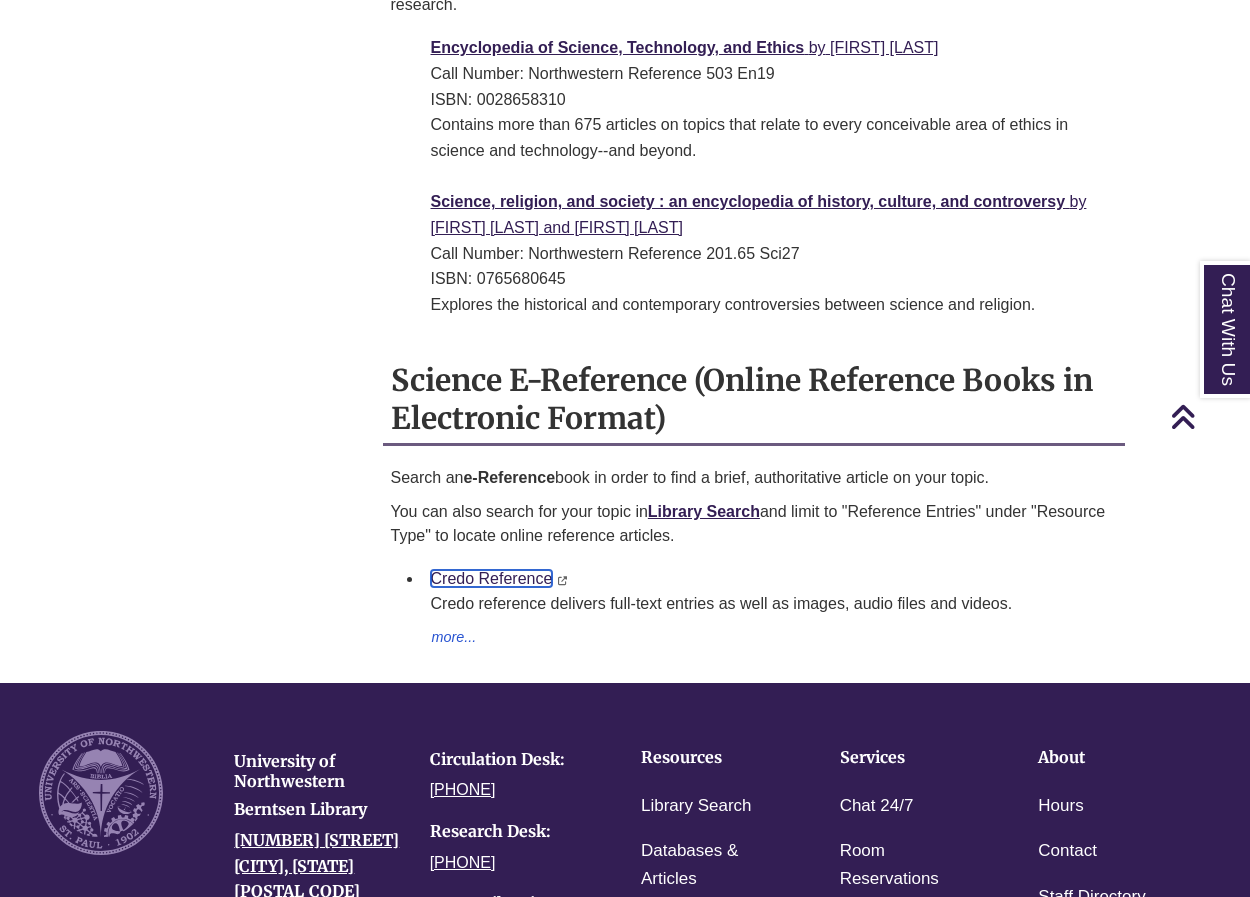 click on "Credo Reference" at bounding box center (492, 578) 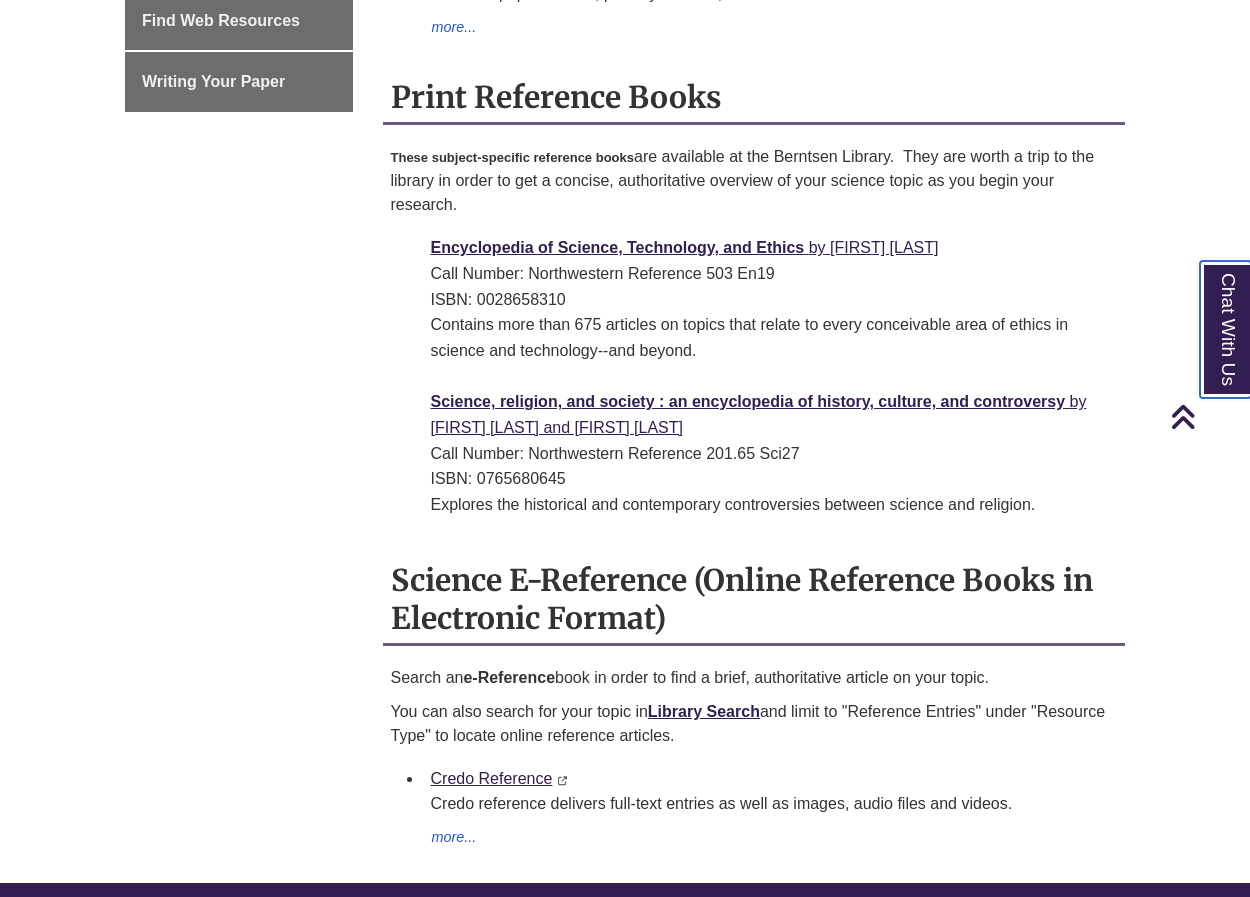 scroll, scrollTop: 1000, scrollLeft: 0, axis: vertical 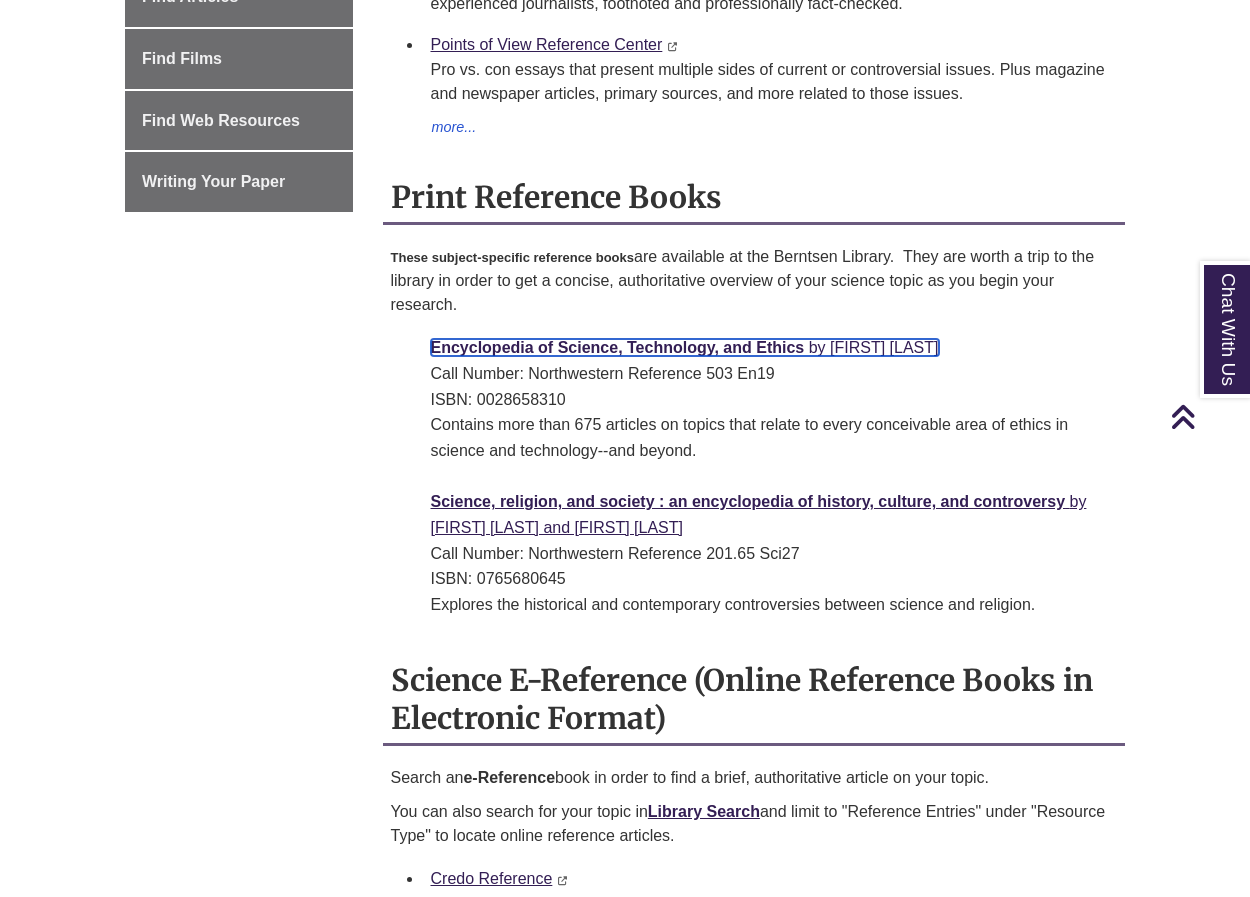 click on "Encyclopedia of Science, Technology, and Ethics" at bounding box center [618, 347] 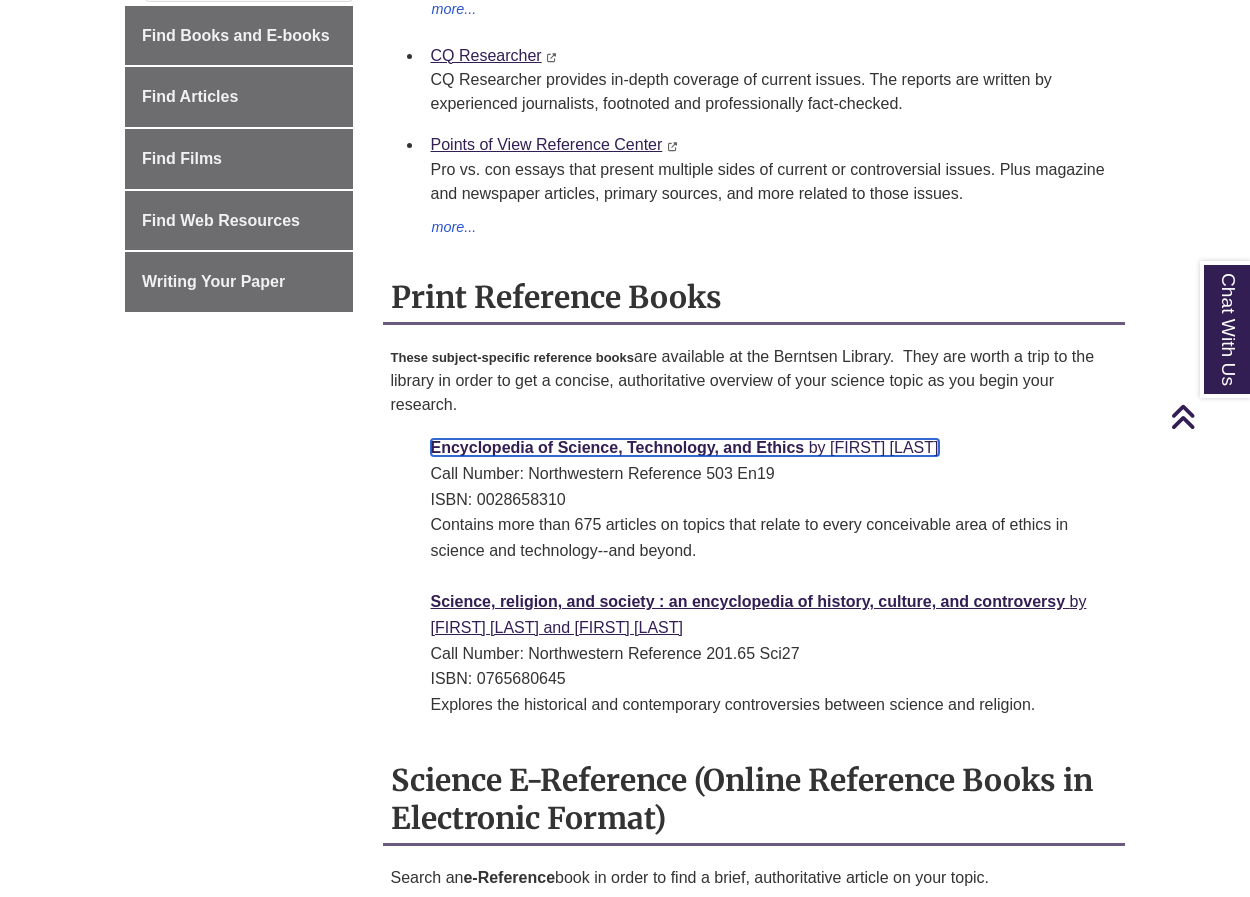 scroll, scrollTop: 800, scrollLeft: 0, axis: vertical 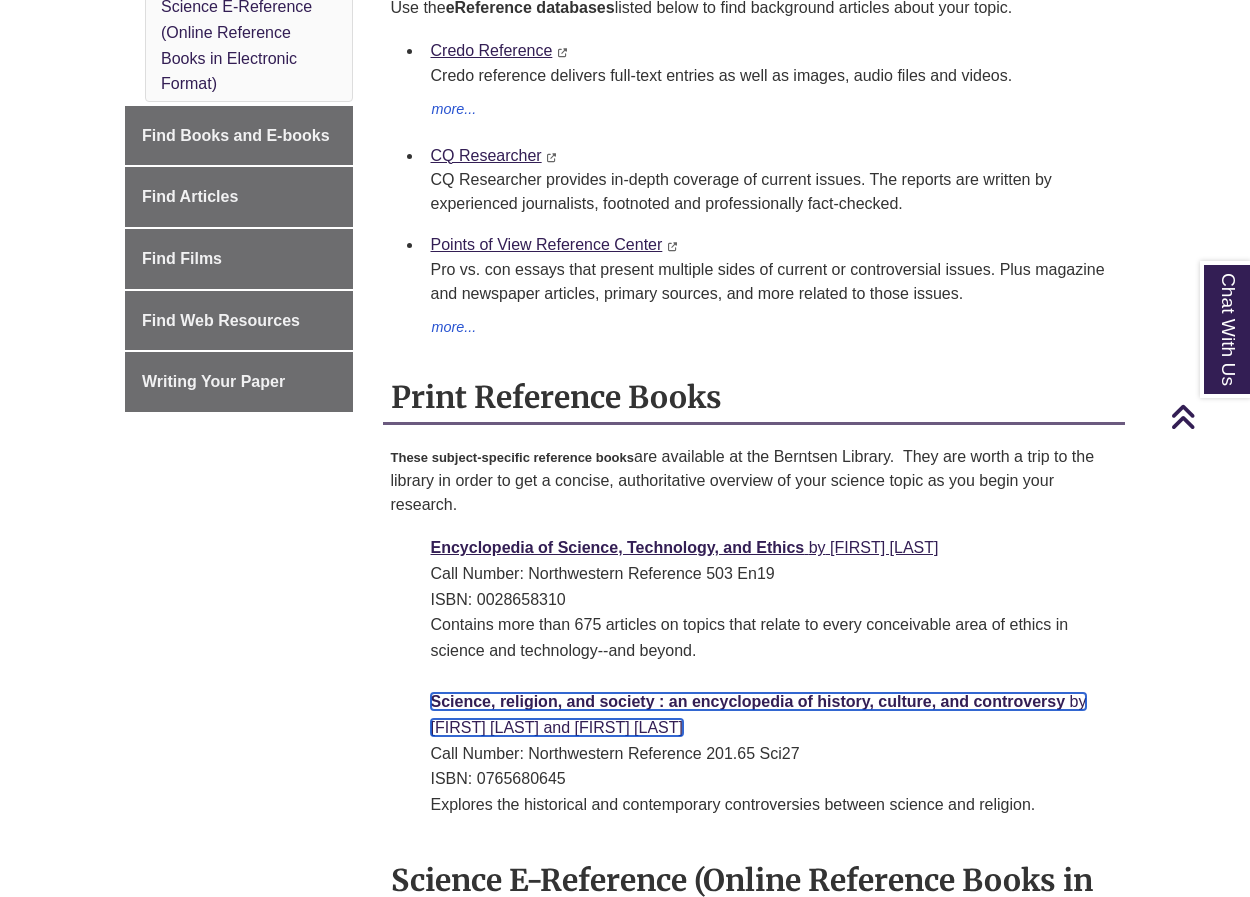 click on "Science, religion, and society : an encyclopedia of history, culture, and controversy" at bounding box center [748, 701] 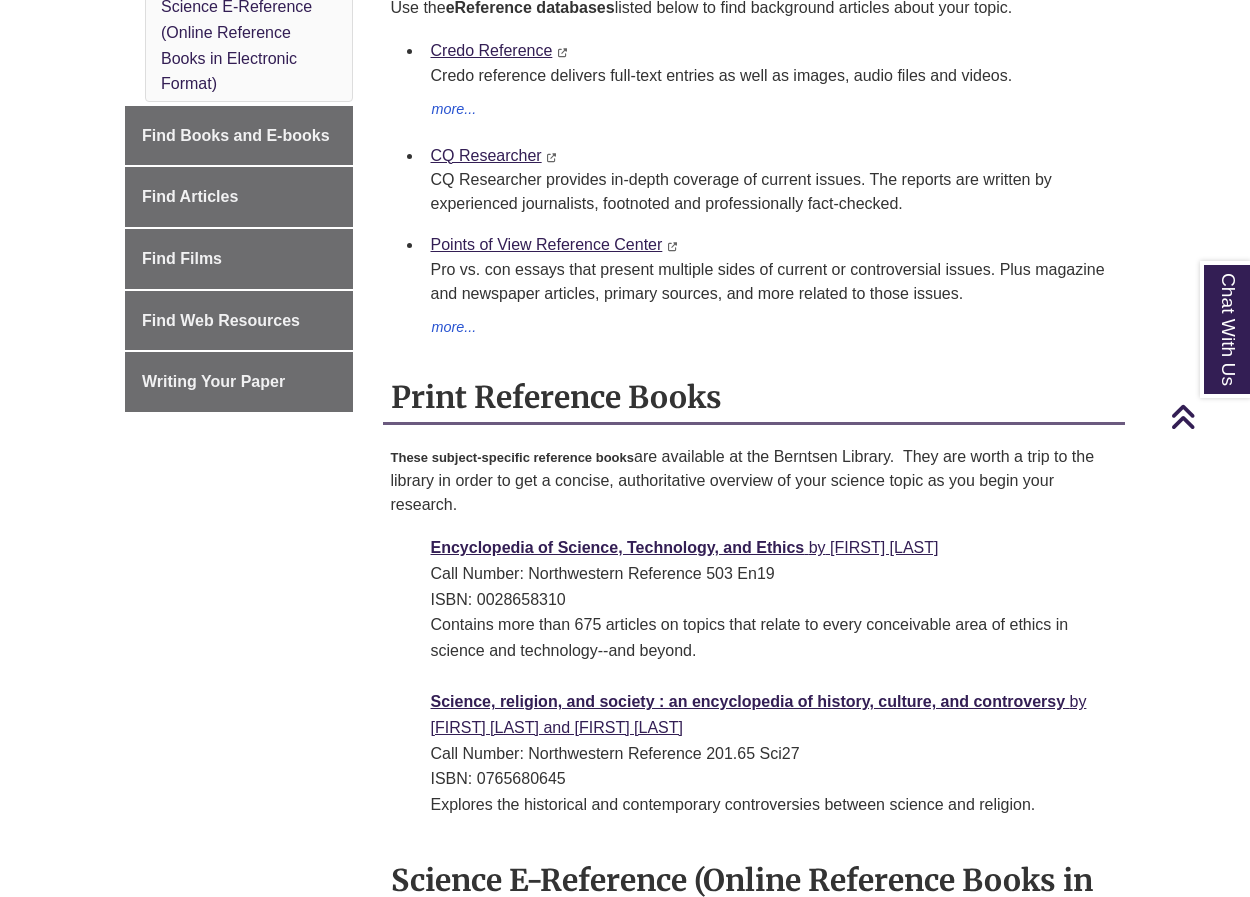 click on "Science
Find Background Information
Background Reading Print Reference Books Science E-Reference (Online Reference Books in Electronic Format)
Find Books and E-books
Find Articles
Find Films
Find Web Resources
Writing Your Paper" at bounding box center (625, 470) 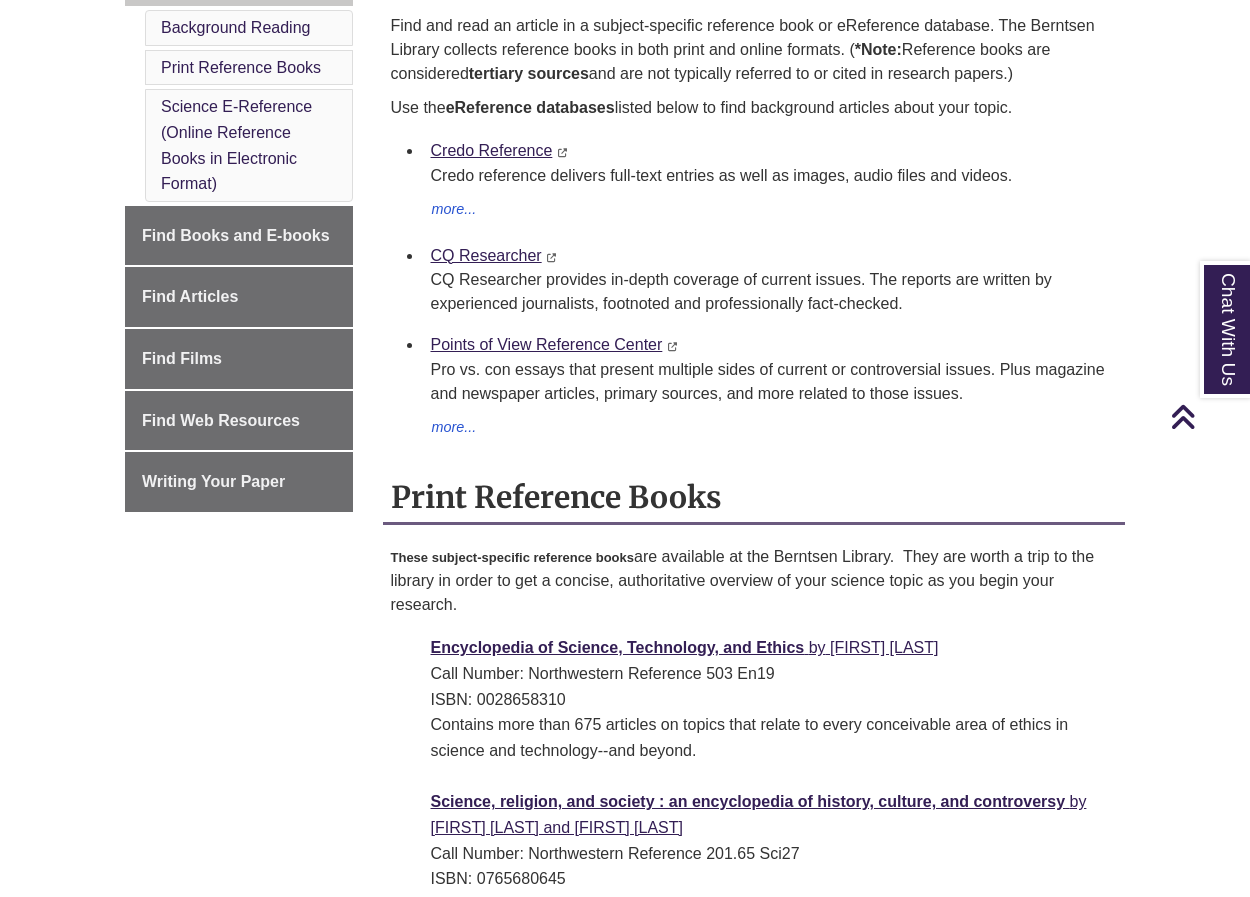 scroll, scrollTop: 500, scrollLeft: 0, axis: vertical 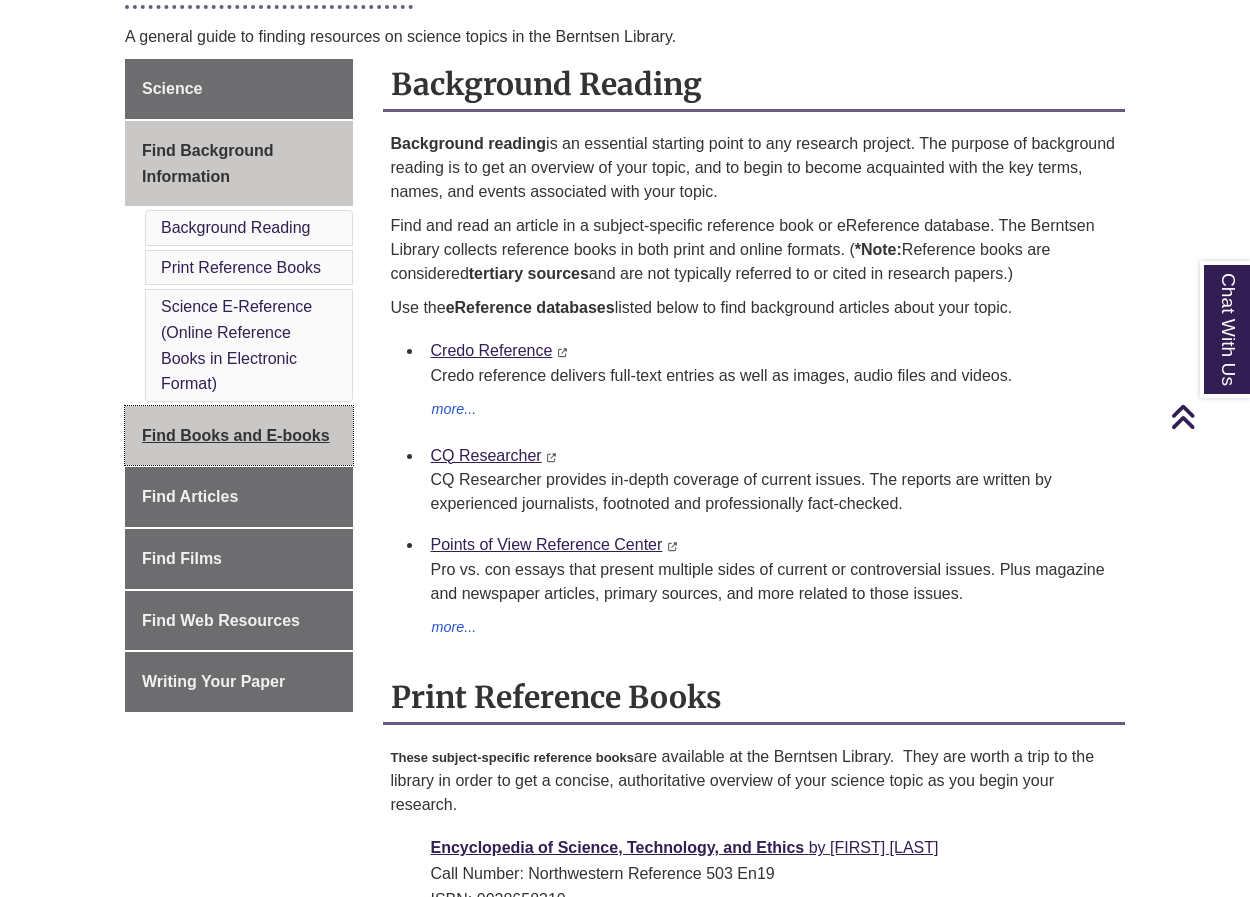 click on "Find Books and E-books" at bounding box center (236, 435) 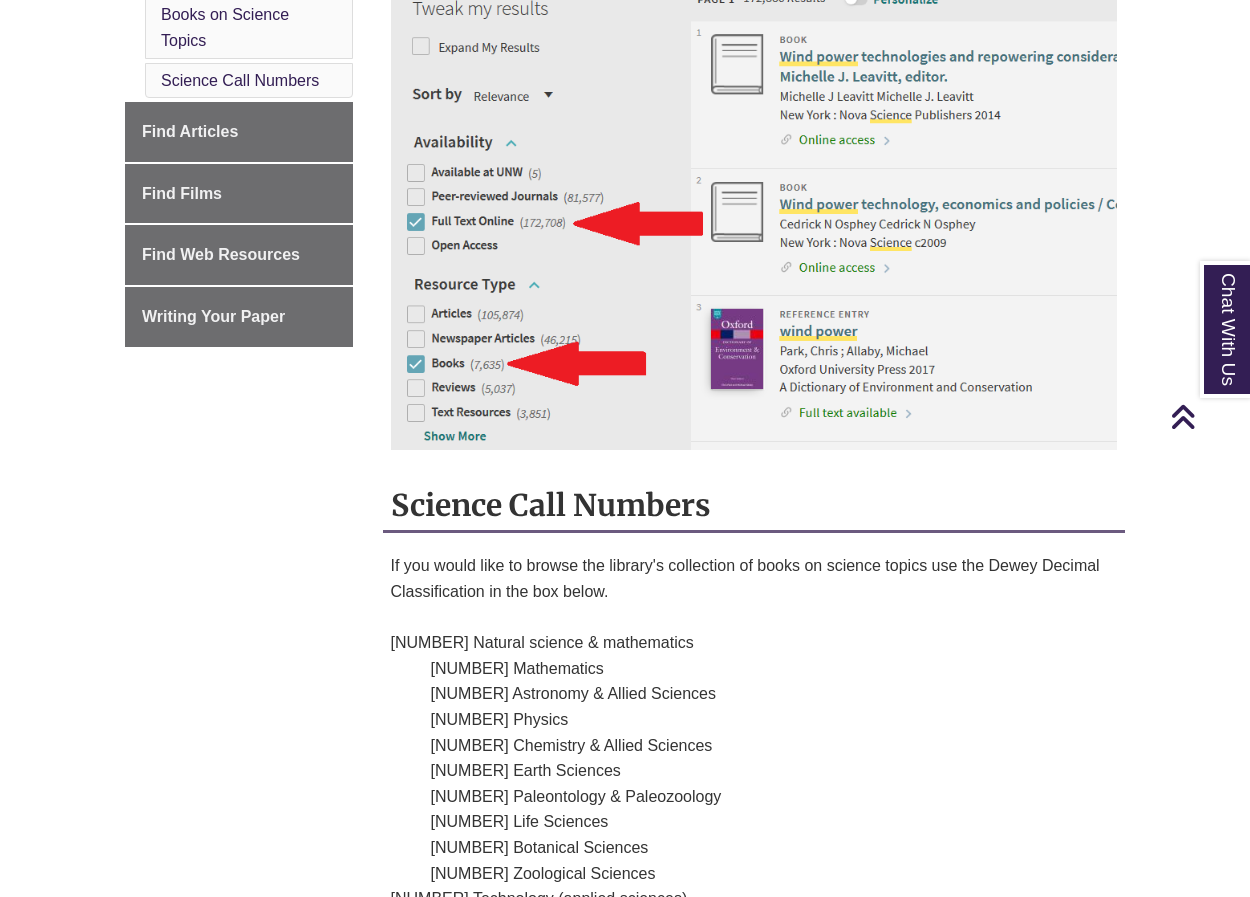 scroll, scrollTop: 700, scrollLeft: 0, axis: vertical 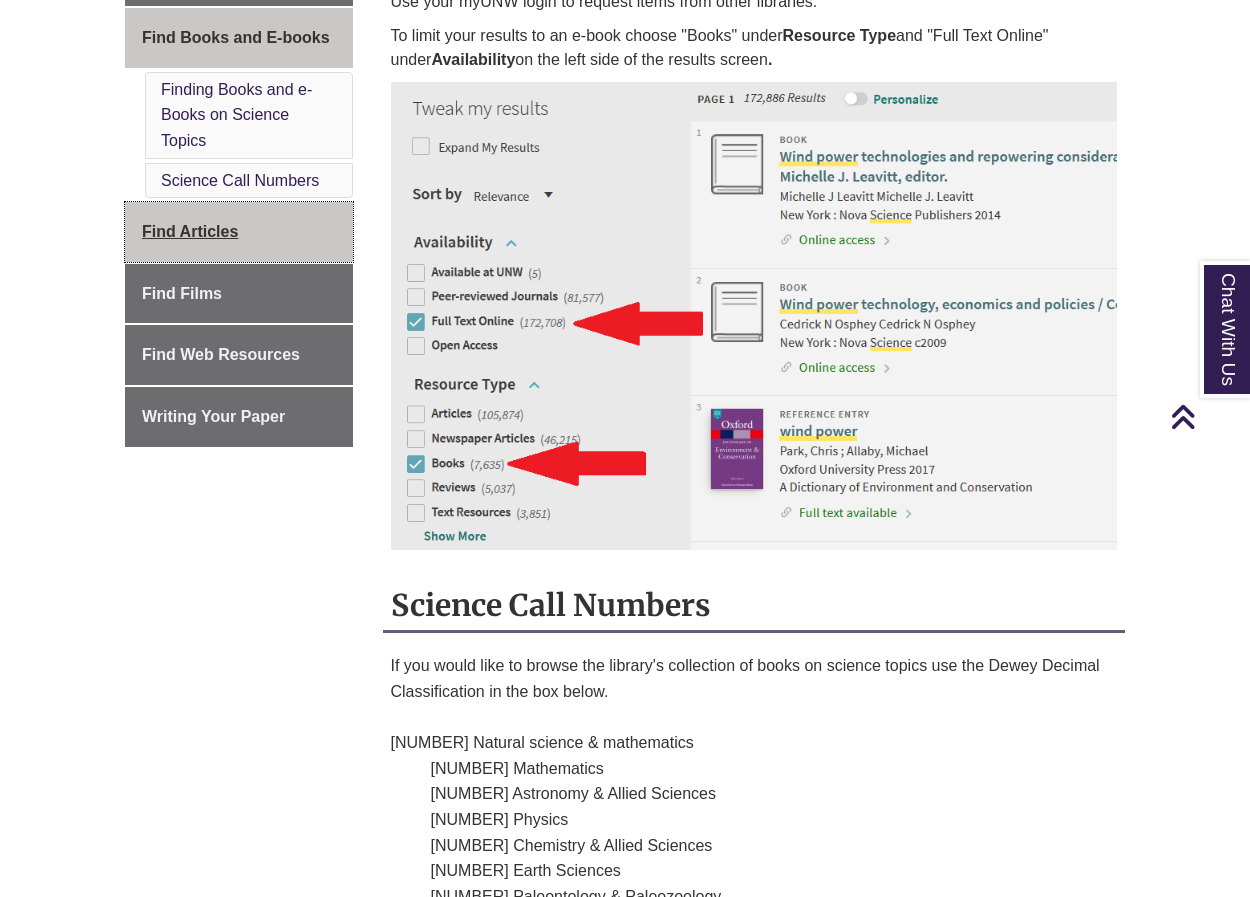 click on "Find Articles" at bounding box center (190, 231) 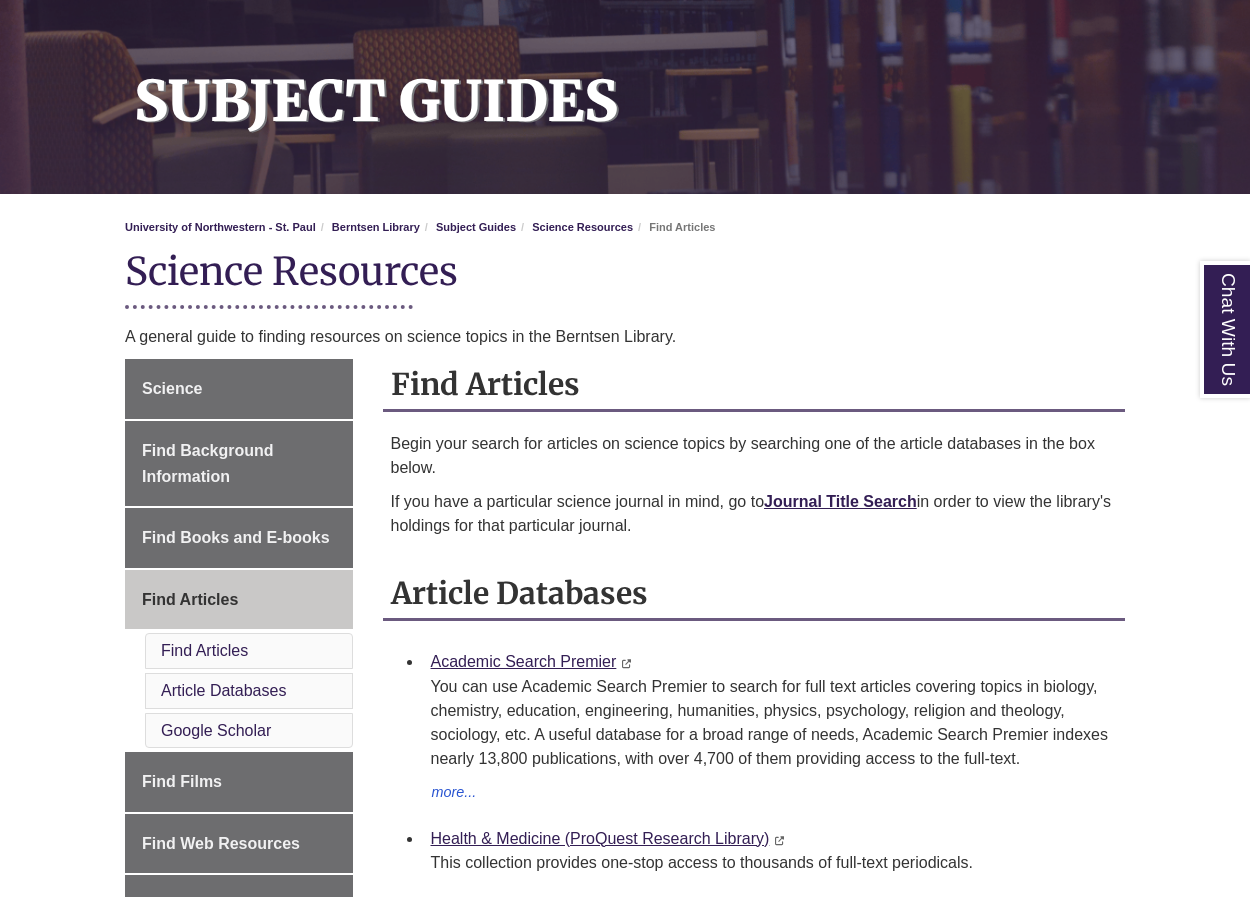 scroll, scrollTop: 300, scrollLeft: 0, axis: vertical 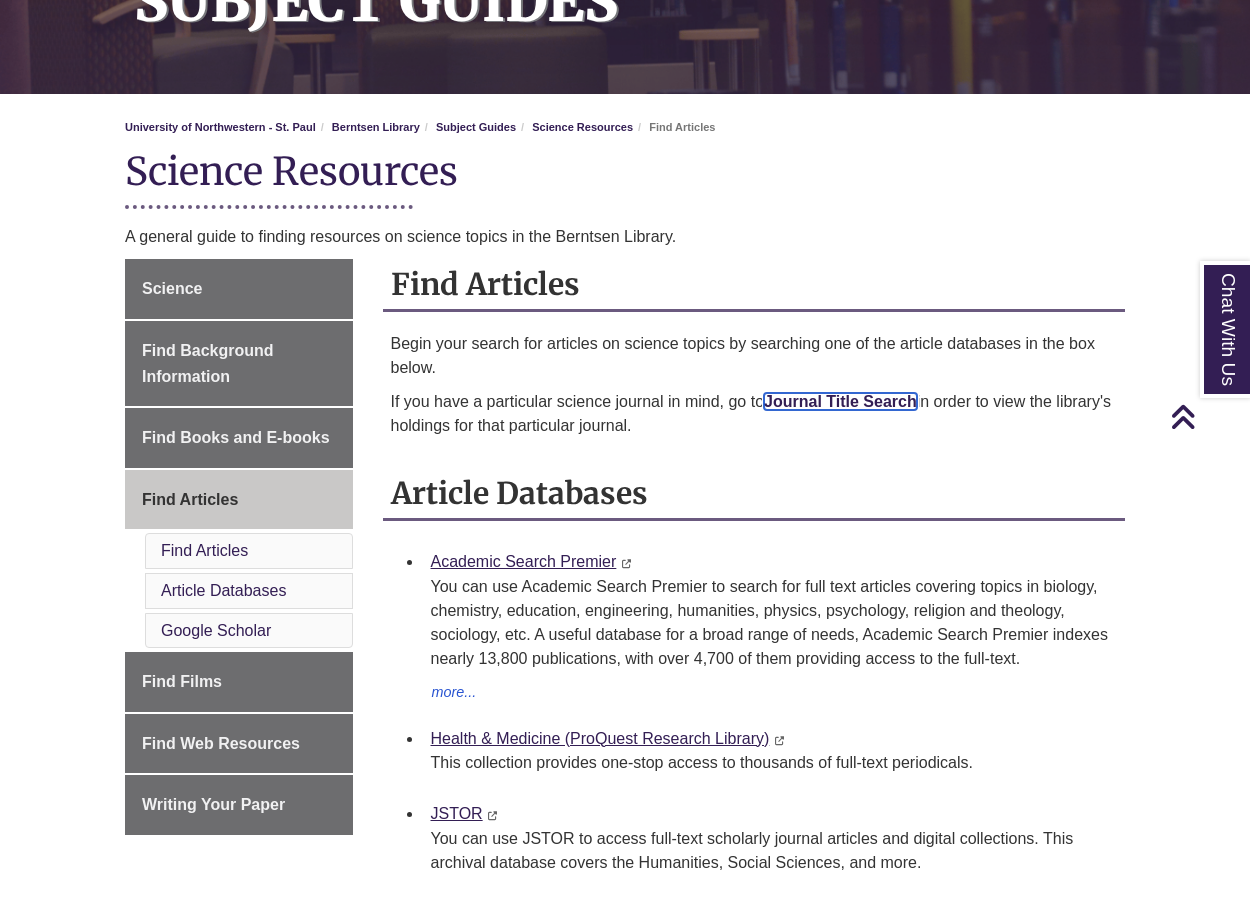 click on "Journal Title Search" at bounding box center (840, 401) 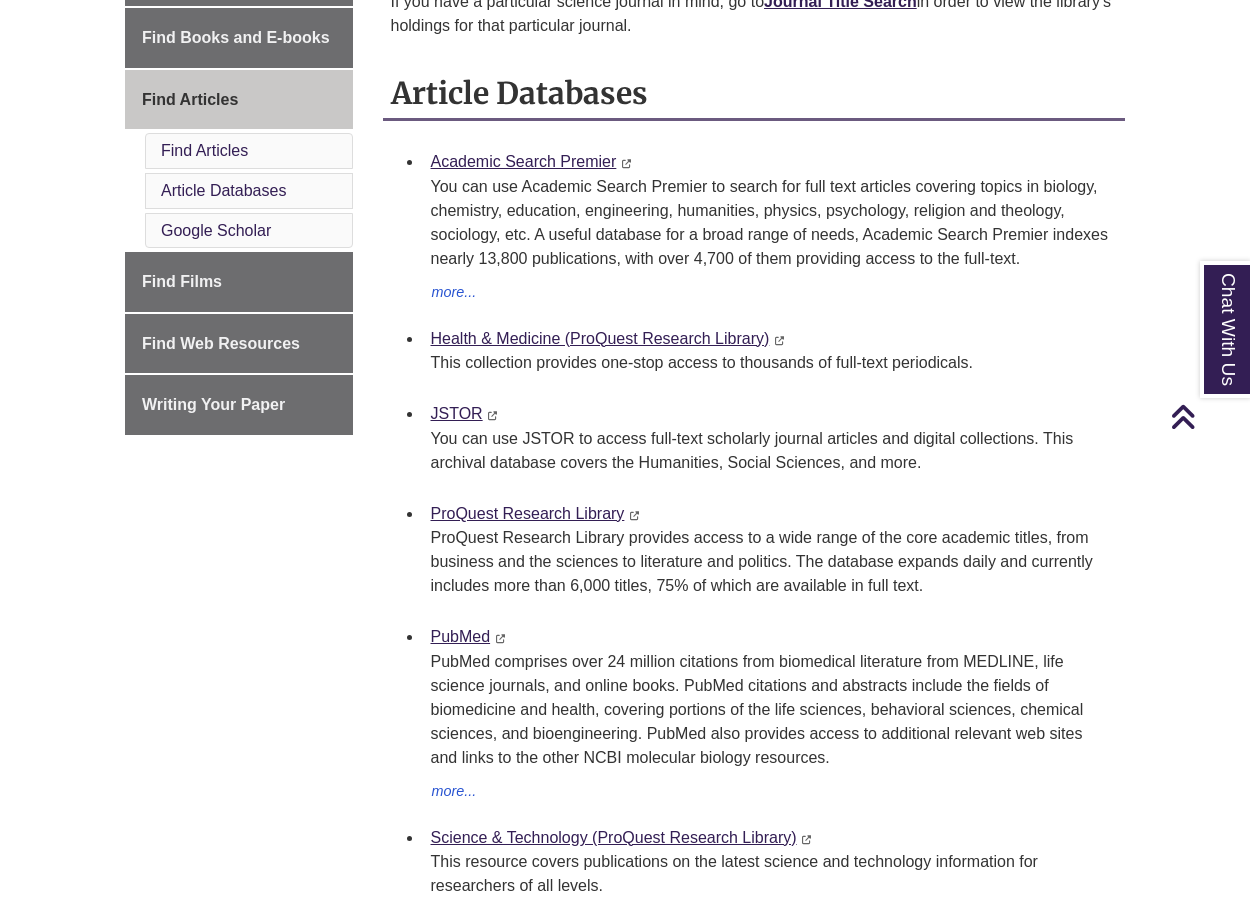 scroll, scrollTop: 600, scrollLeft: 0, axis: vertical 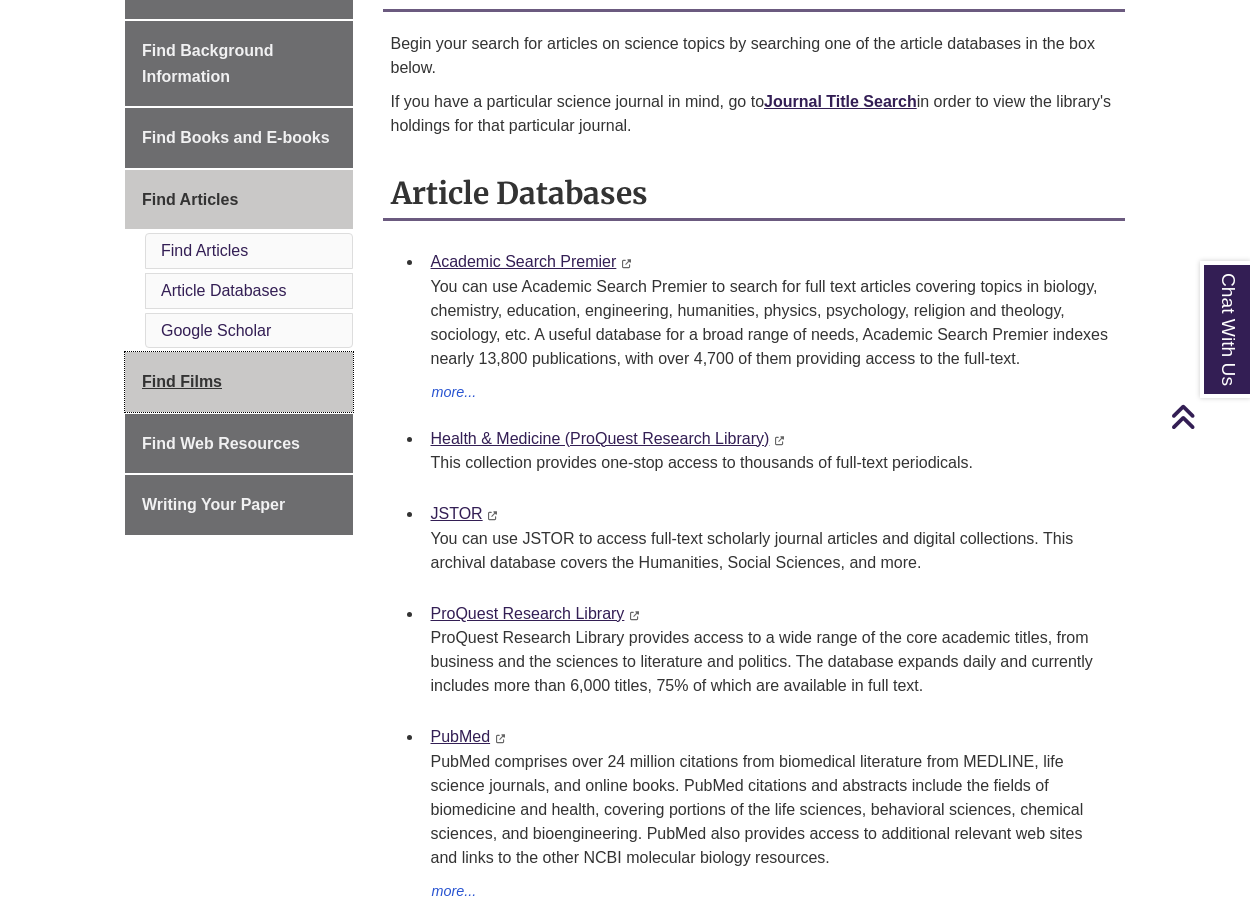 click on "Find Films" at bounding box center (239, 382) 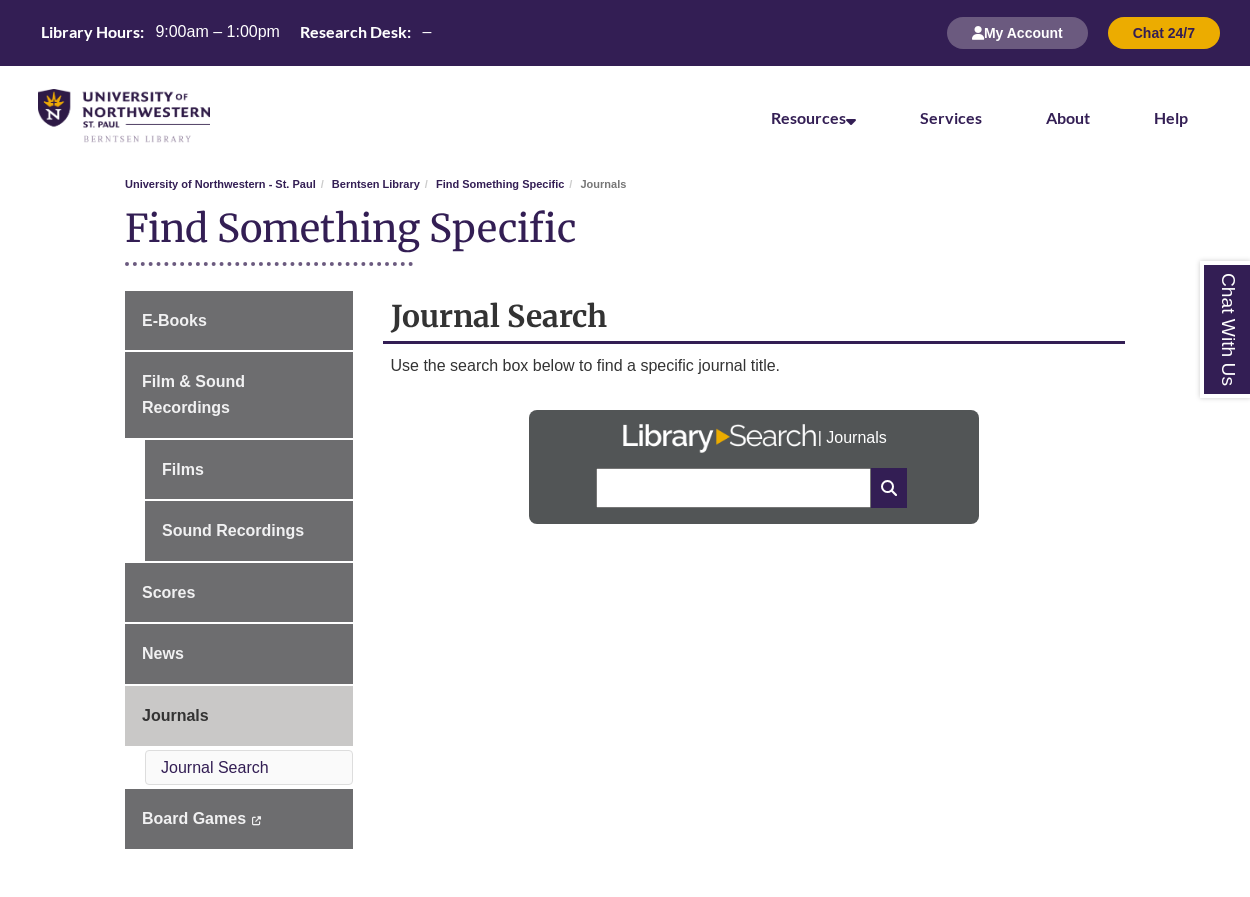 scroll, scrollTop: 0, scrollLeft: 0, axis: both 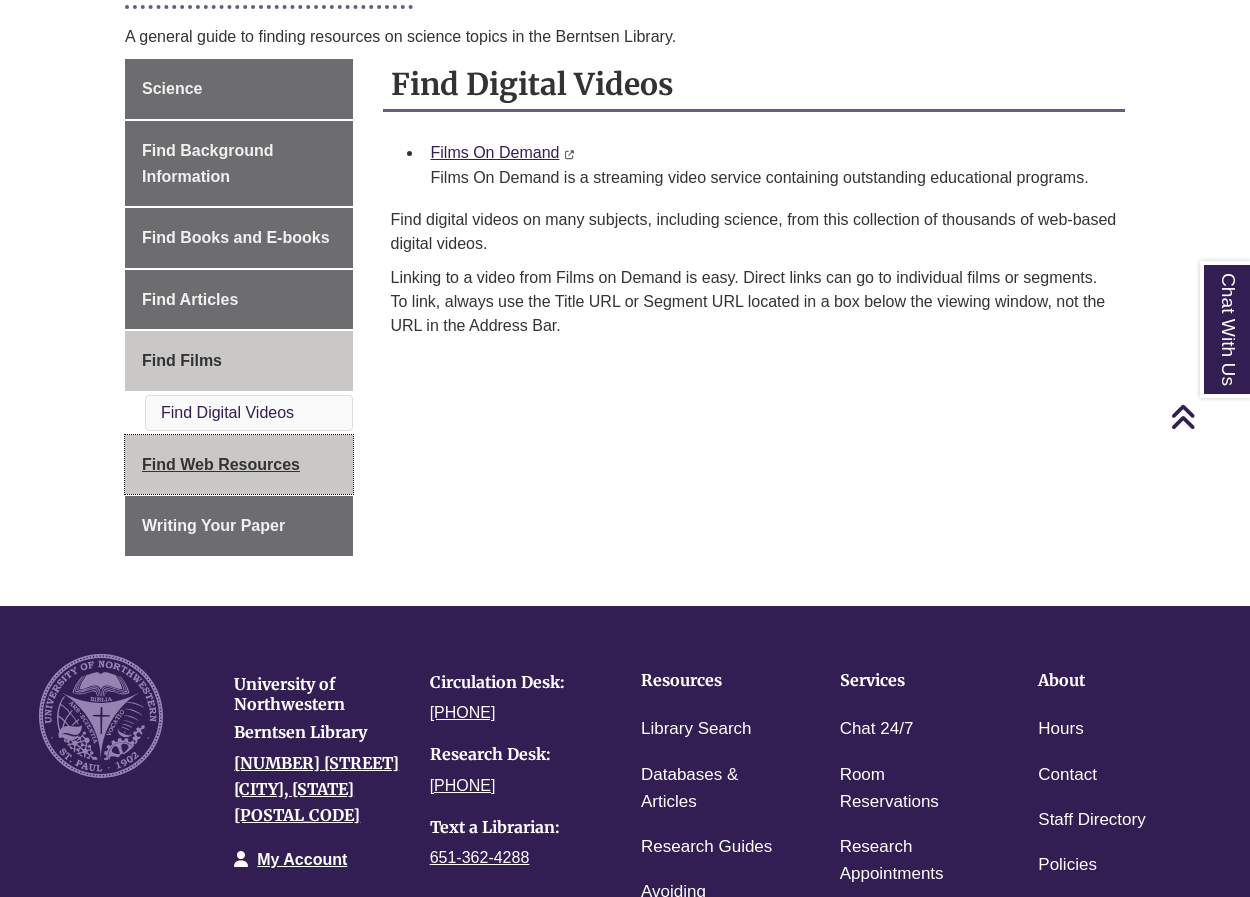 click on "Find Web Resources" at bounding box center [221, 464] 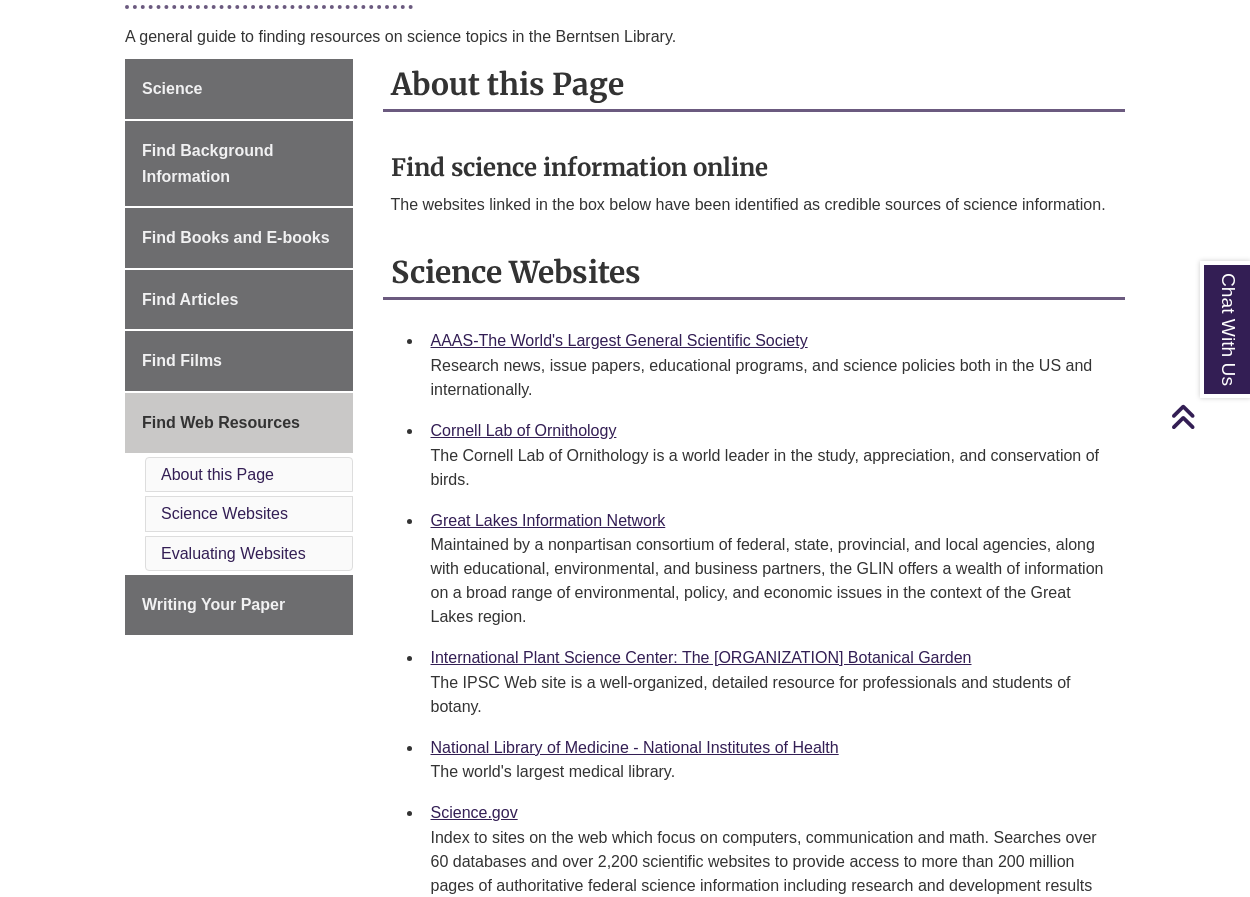 scroll, scrollTop: 700, scrollLeft: 0, axis: vertical 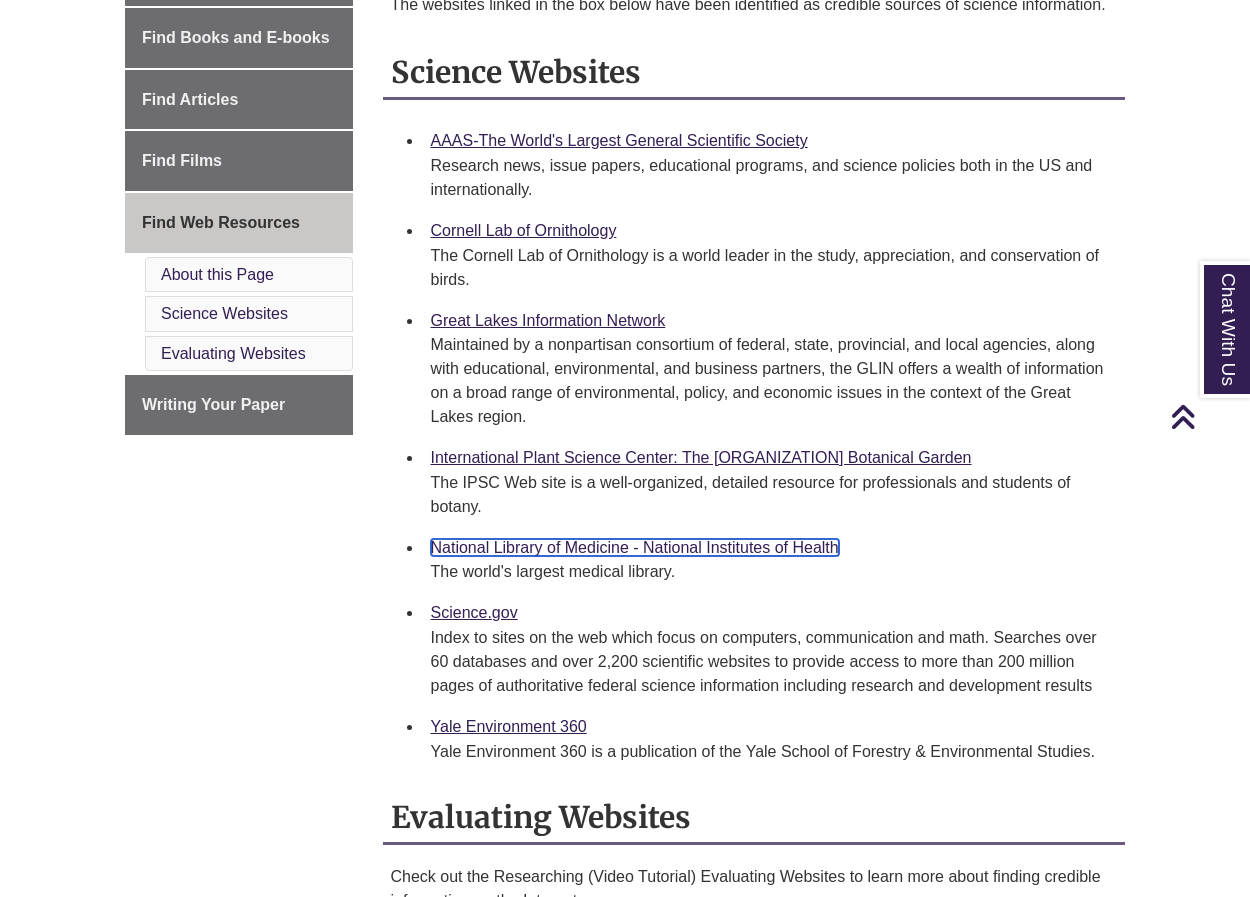 click on "National Library of Medicine - National Institutes of Health" at bounding box center [635, 547] 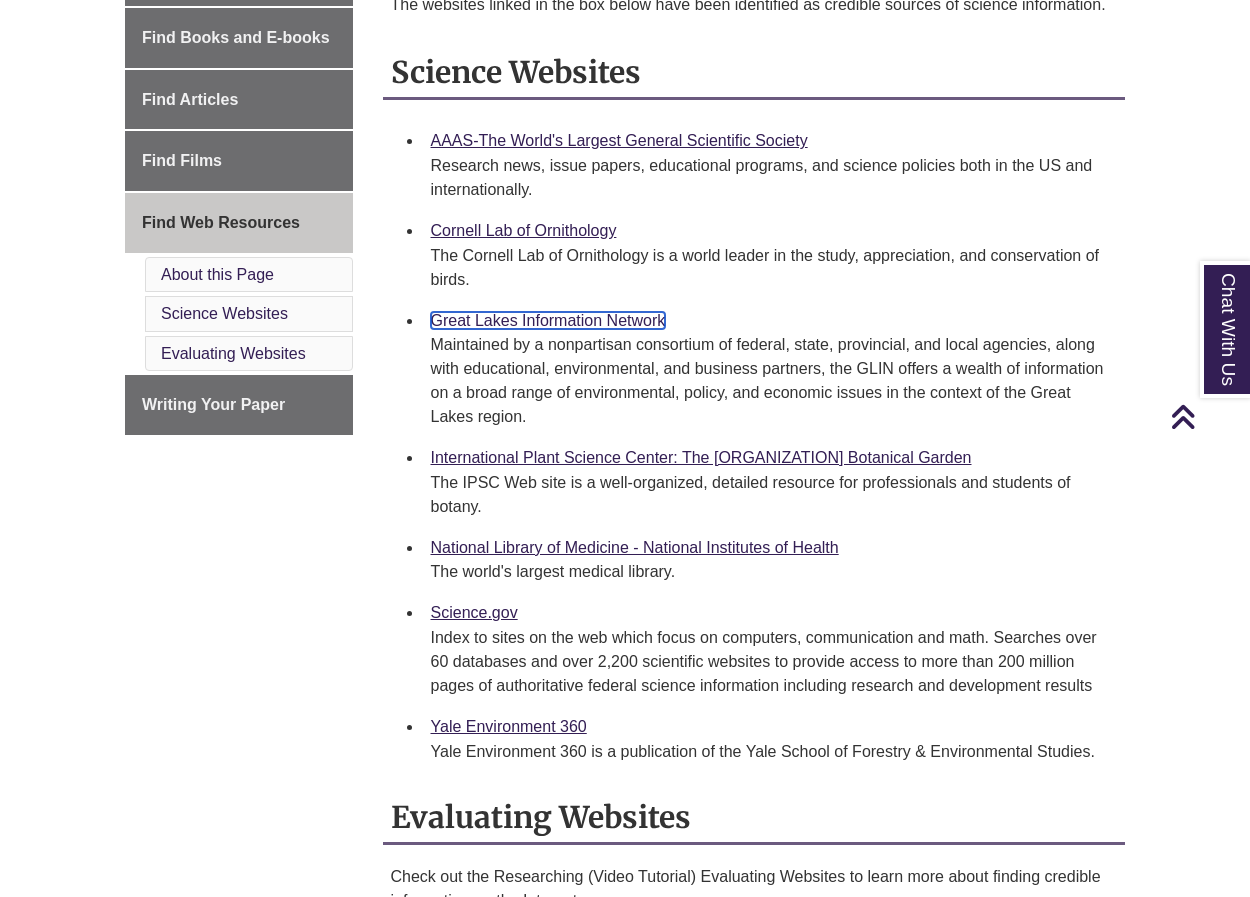 click on "Great Lakes Information Network" at bounding box center (548, 320) 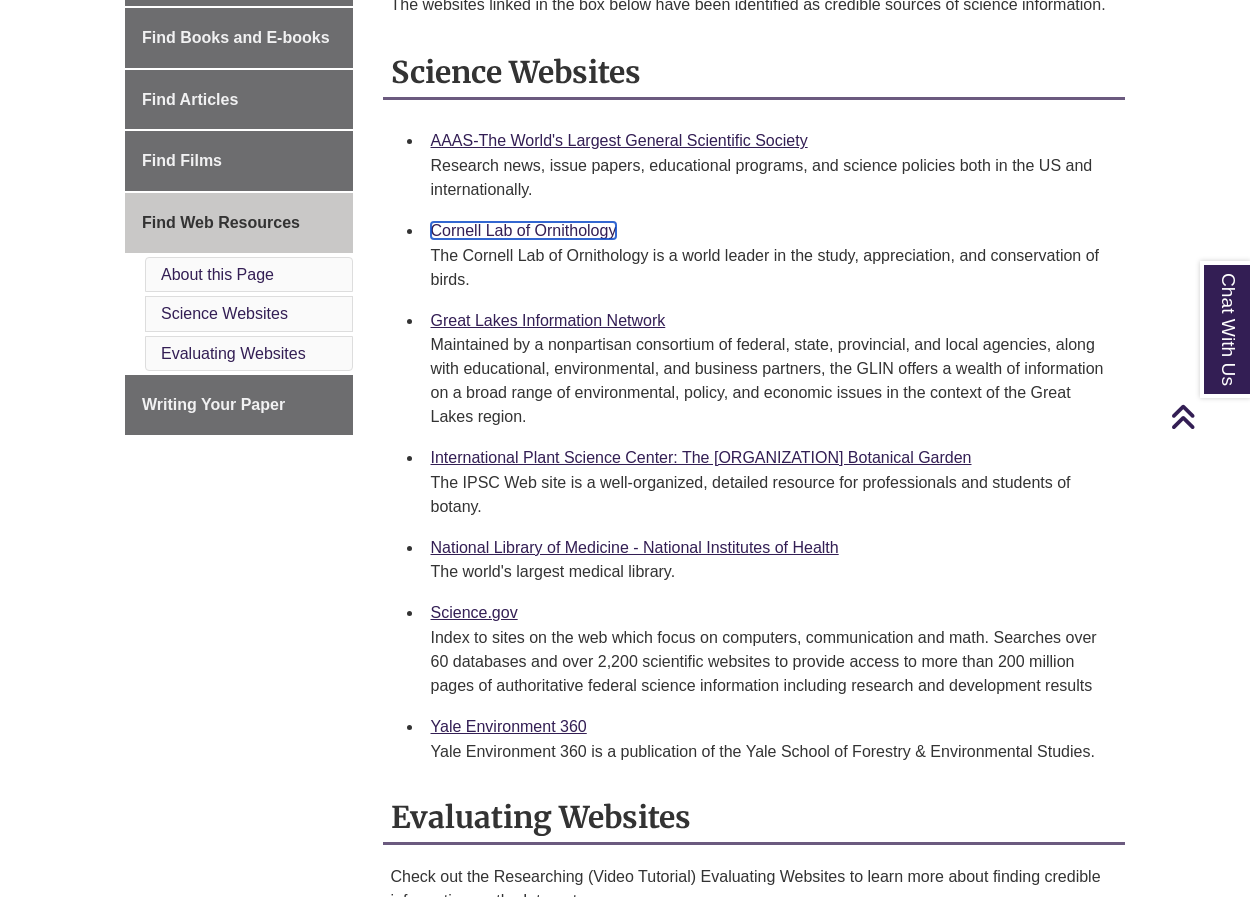 click on "Cornell Lab of Ornithology" at bounding box center (524, 230) 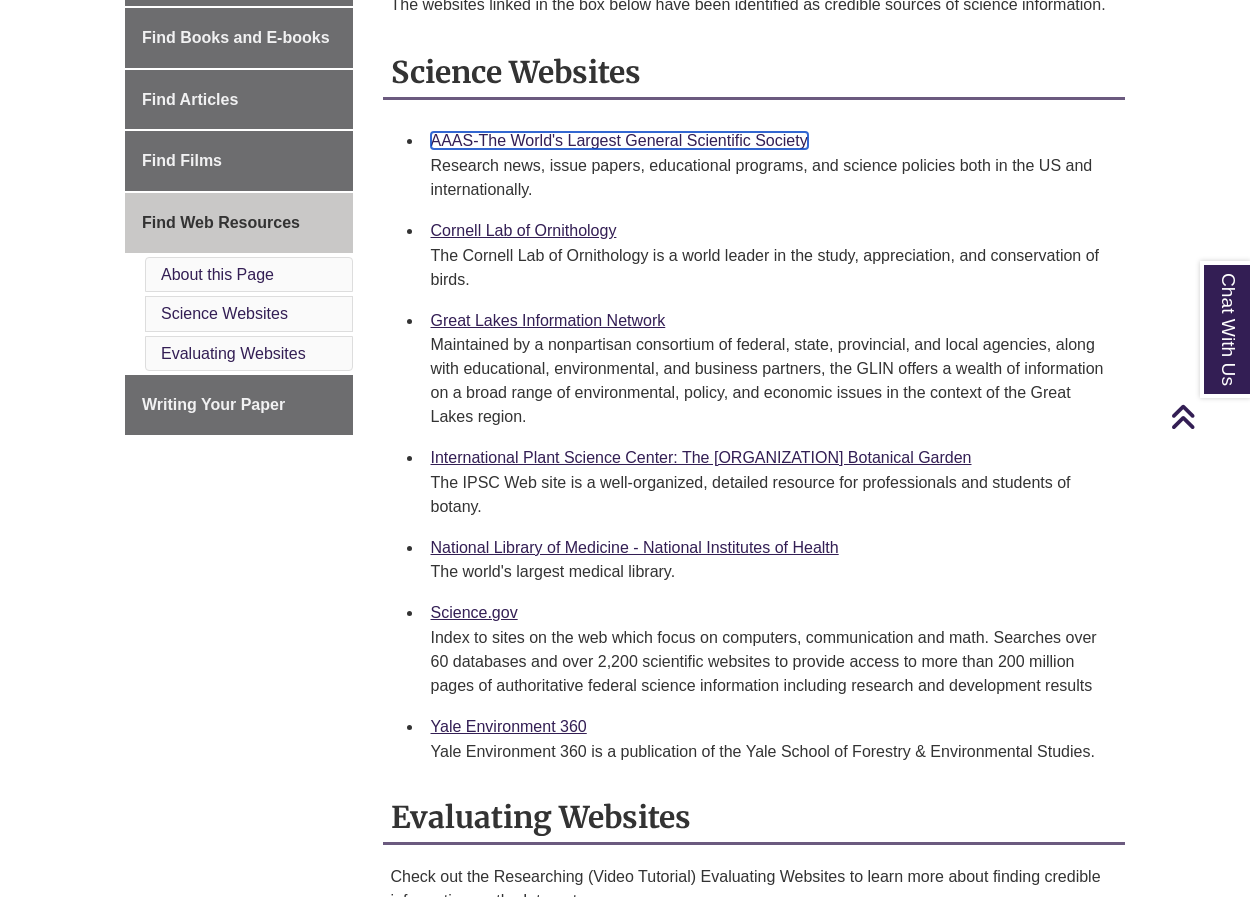 click on "AAAS-The World's Largest General Scientific Society" at bounding box center [619, 140] 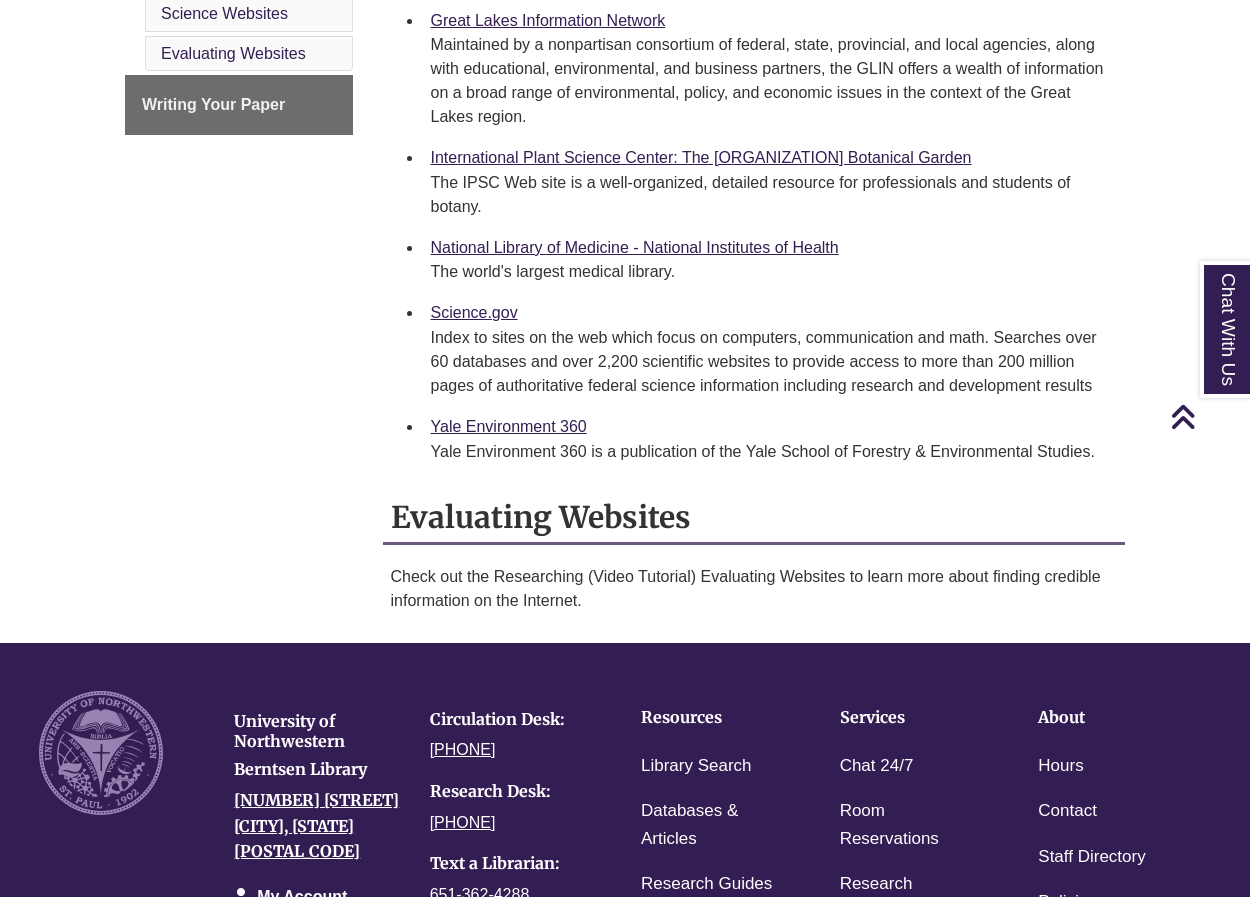 scroll, scrollTop: 1100, scrollLeft: 0, axis: vertical 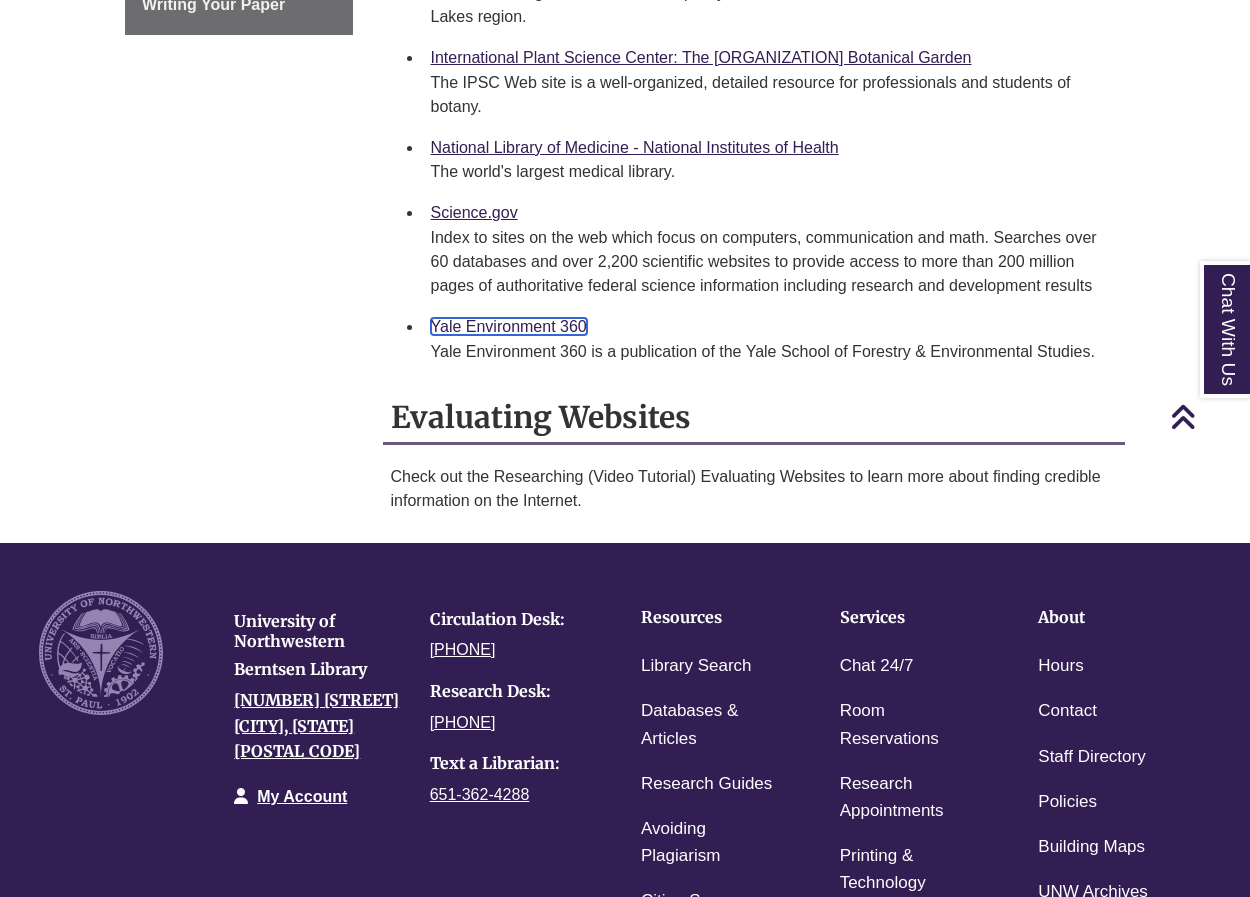 click on "Yale Environment 360" at bounding box center [509, 326] 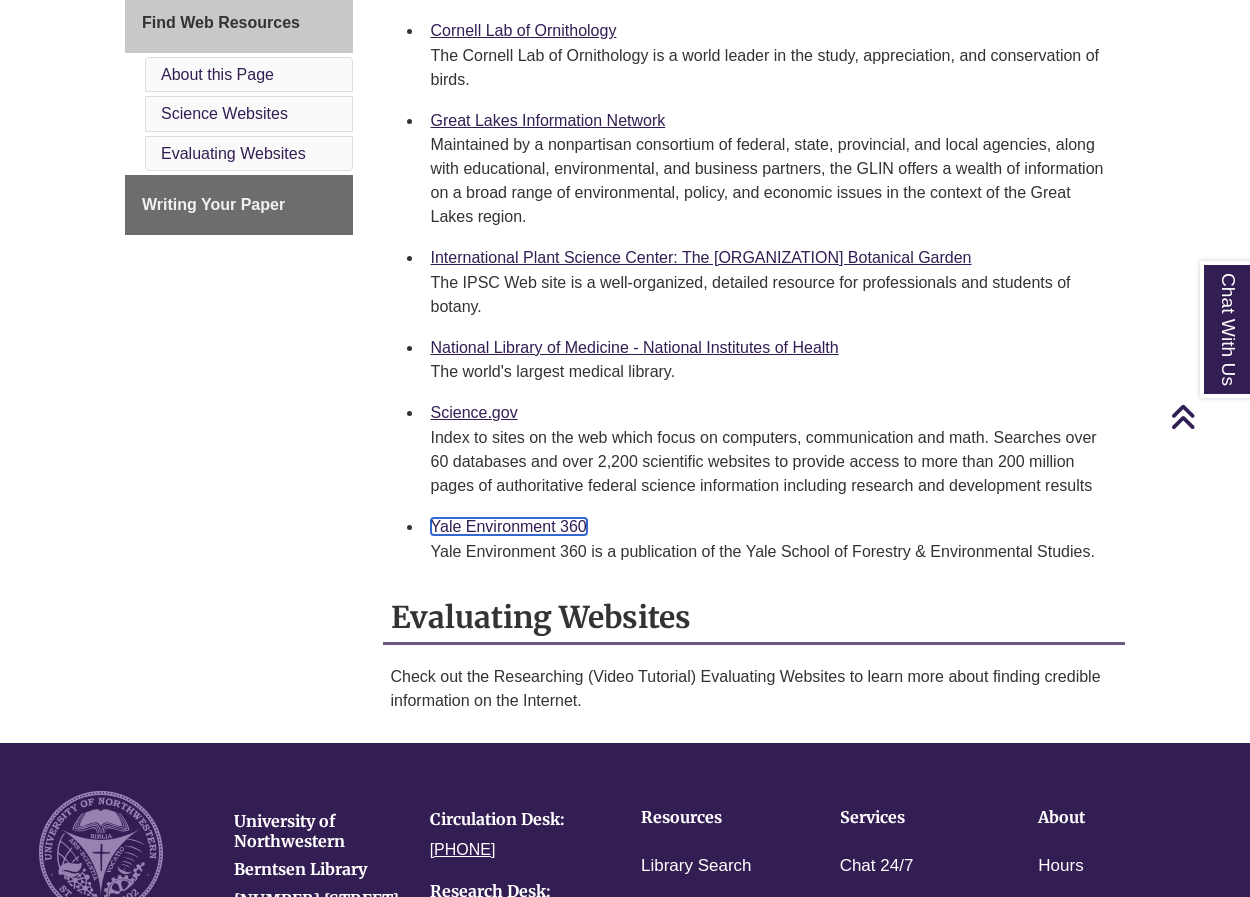 scroll, scrollTop: 600, scrollLeft: 0, axis: vertical 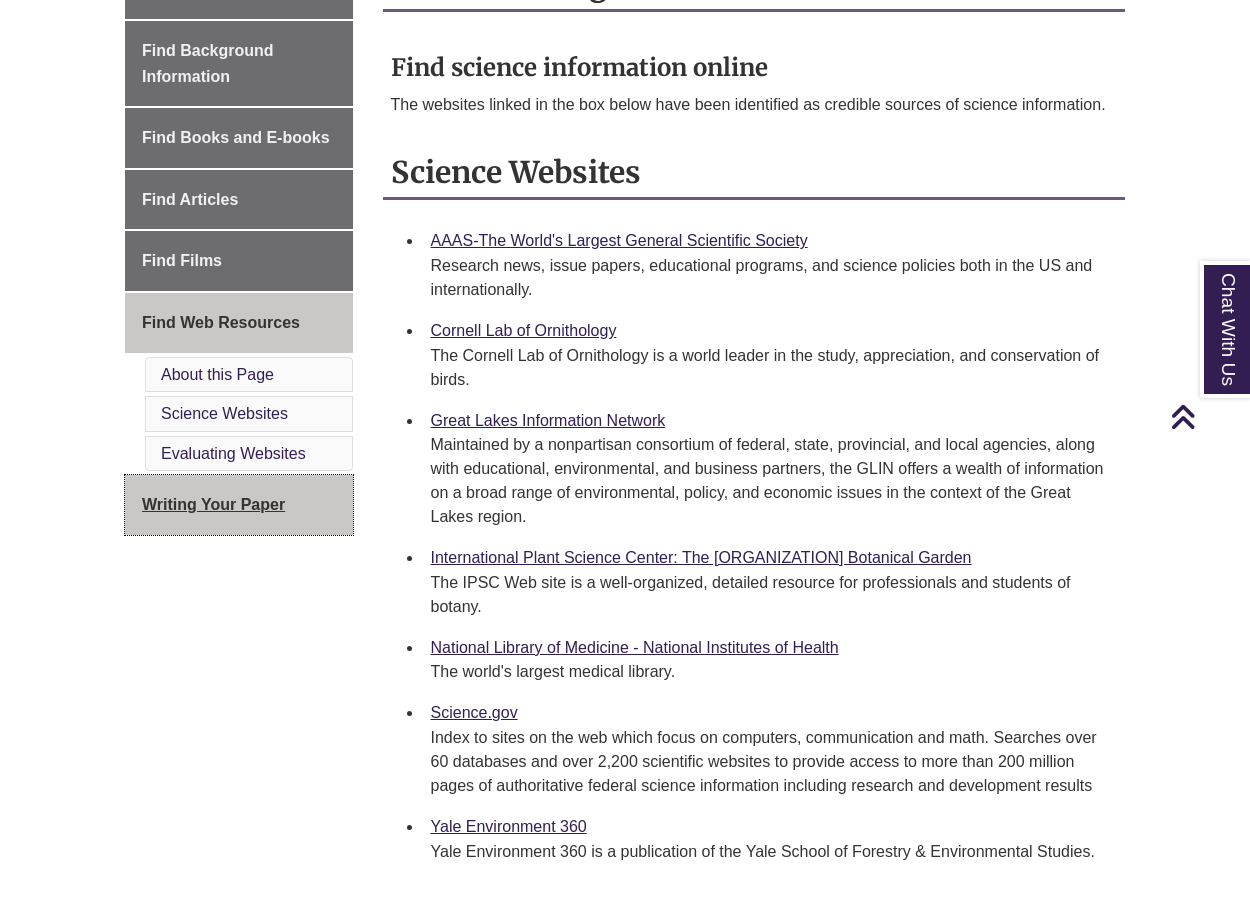click on "Writing Your Paper" at bounding box center [213, 504] 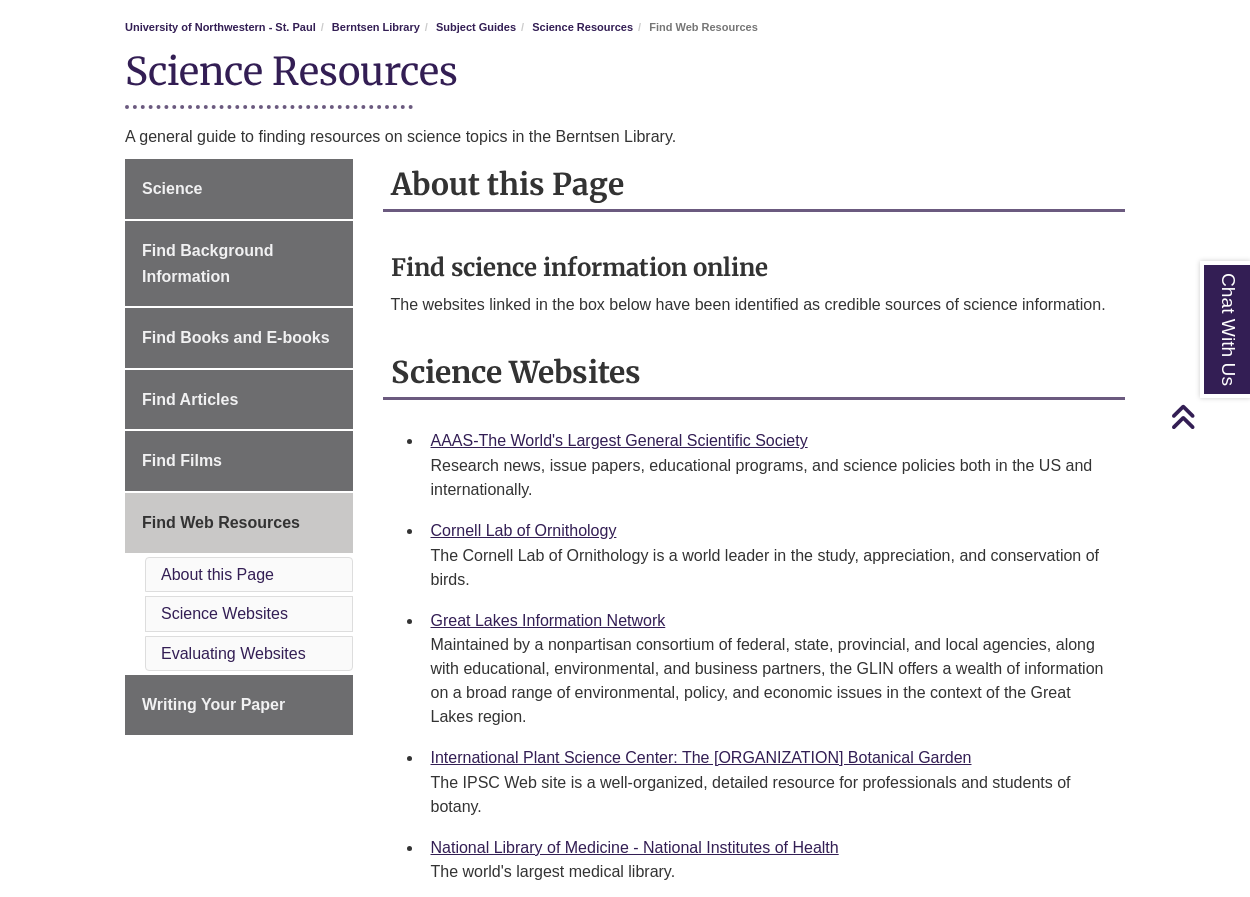 scroll, scrollTop: 200, scrollLeft: 0, axis: vertical 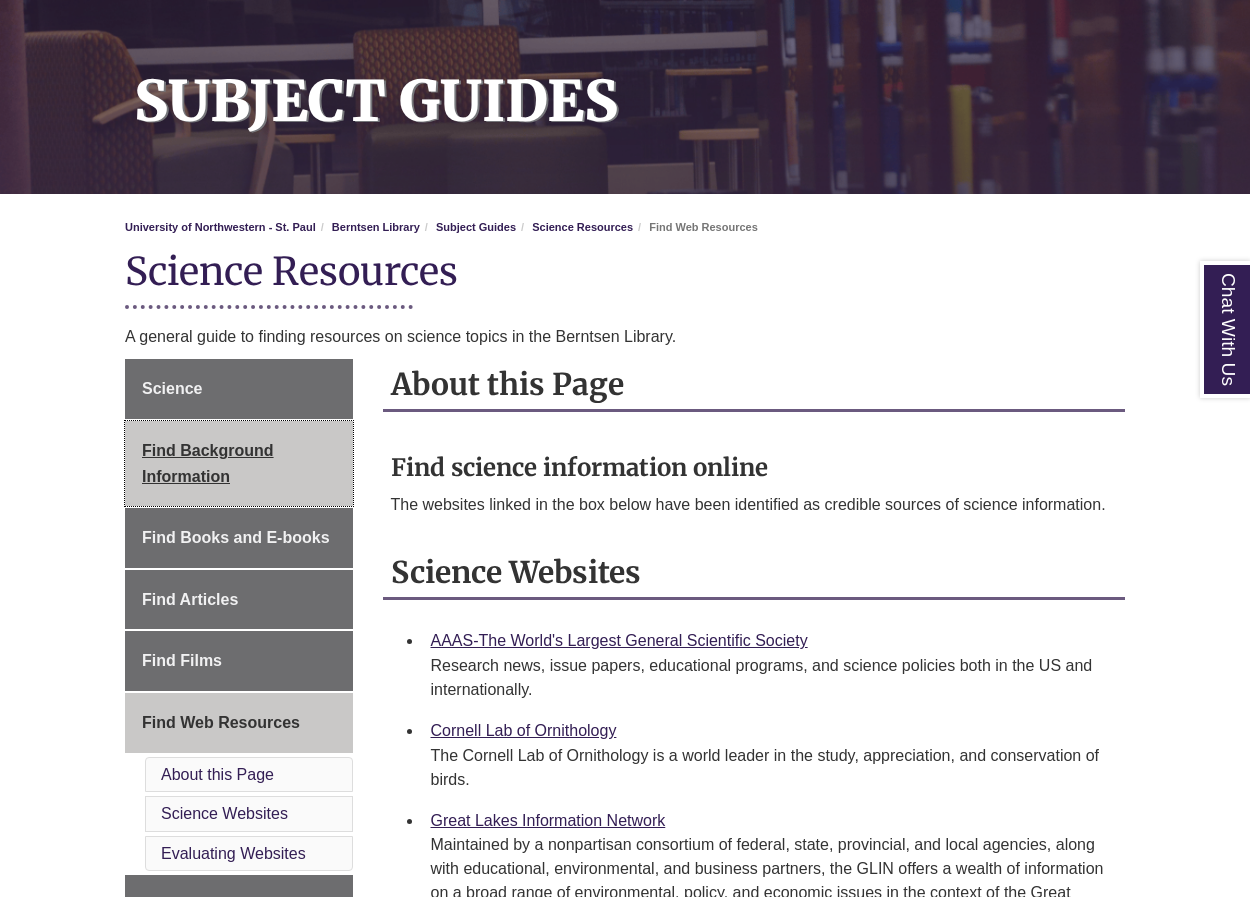 click on "Find Background Information" at bounding box center (208, 463) 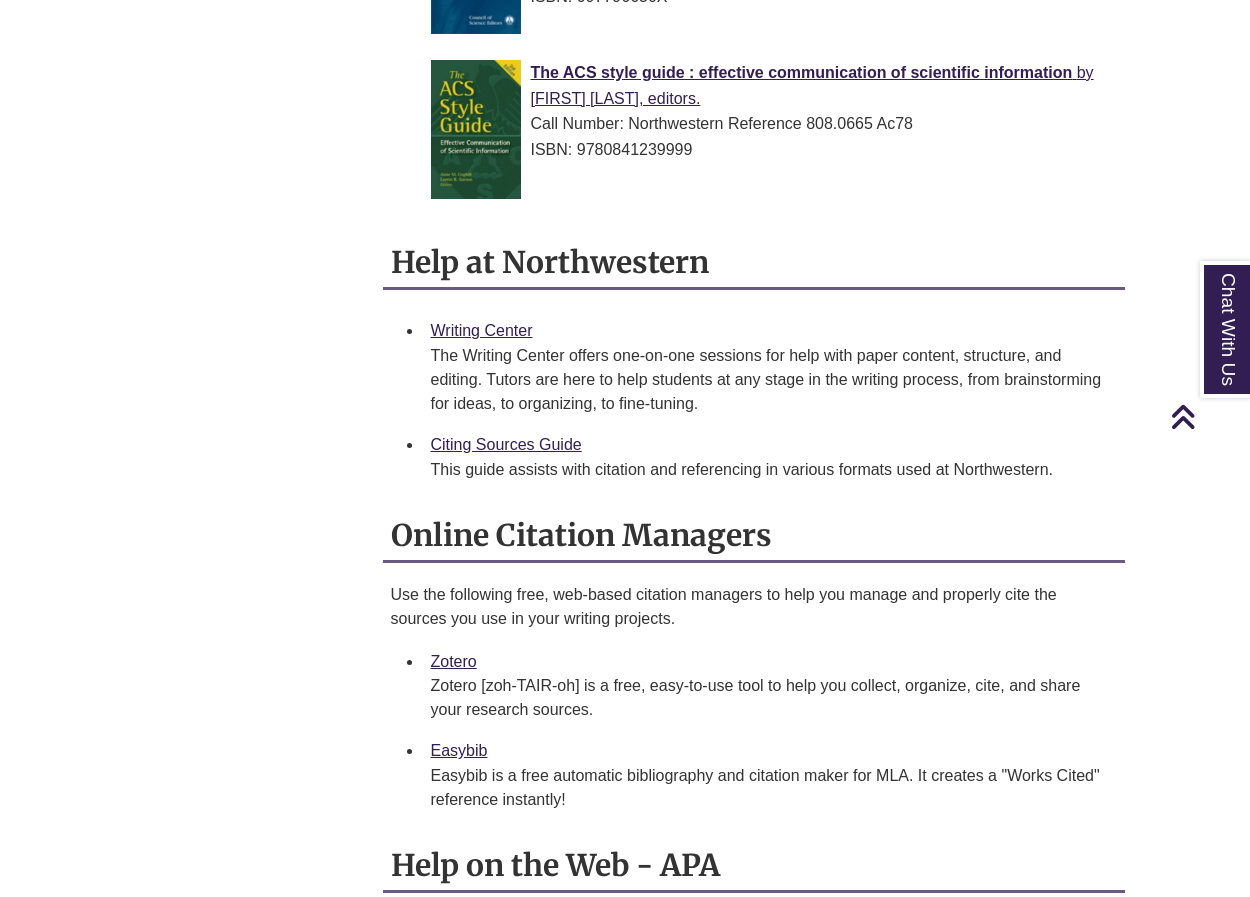 scroll, scrollTop: 1200, scrollLeft: 0, axis: vertical 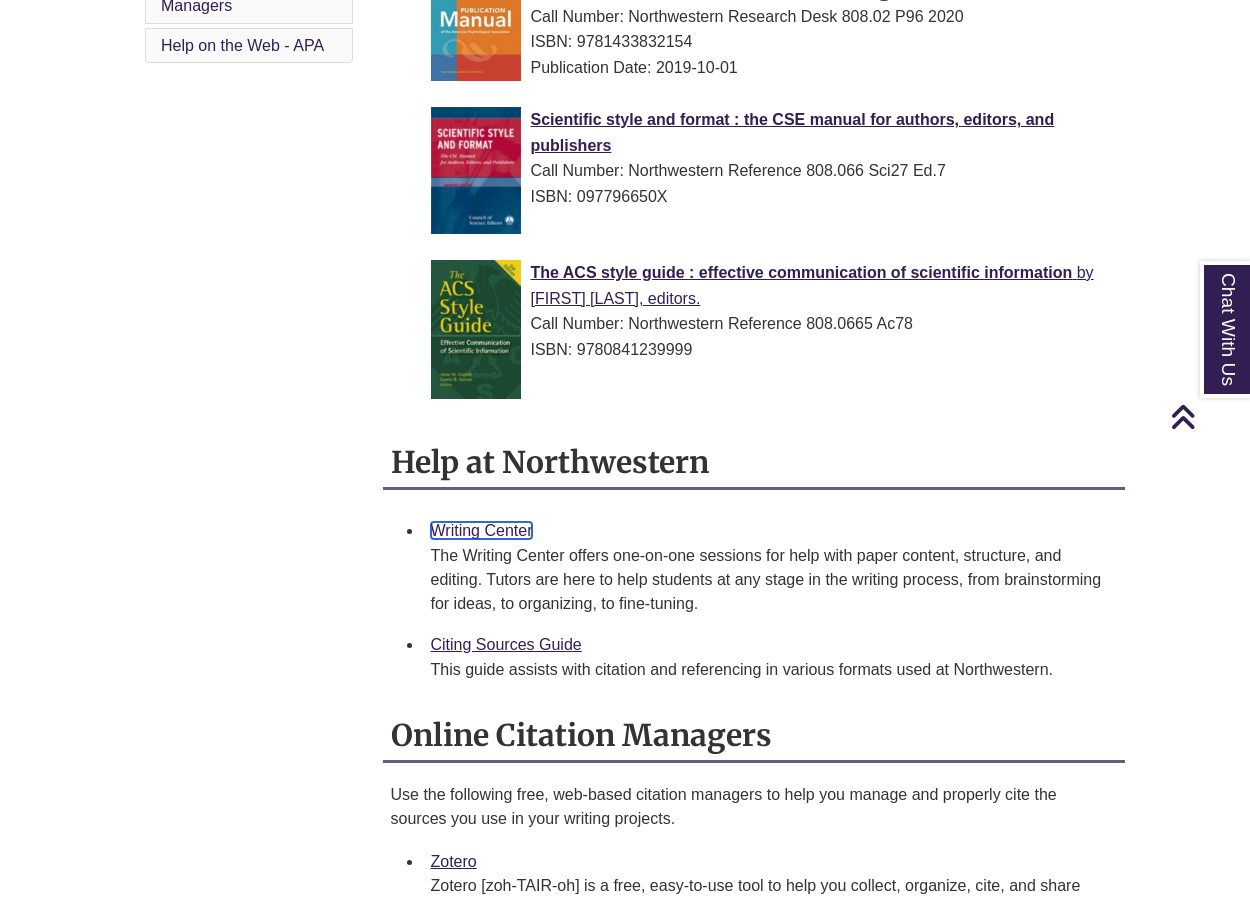 click on "Writing Center" at bounding box center [482, 530] 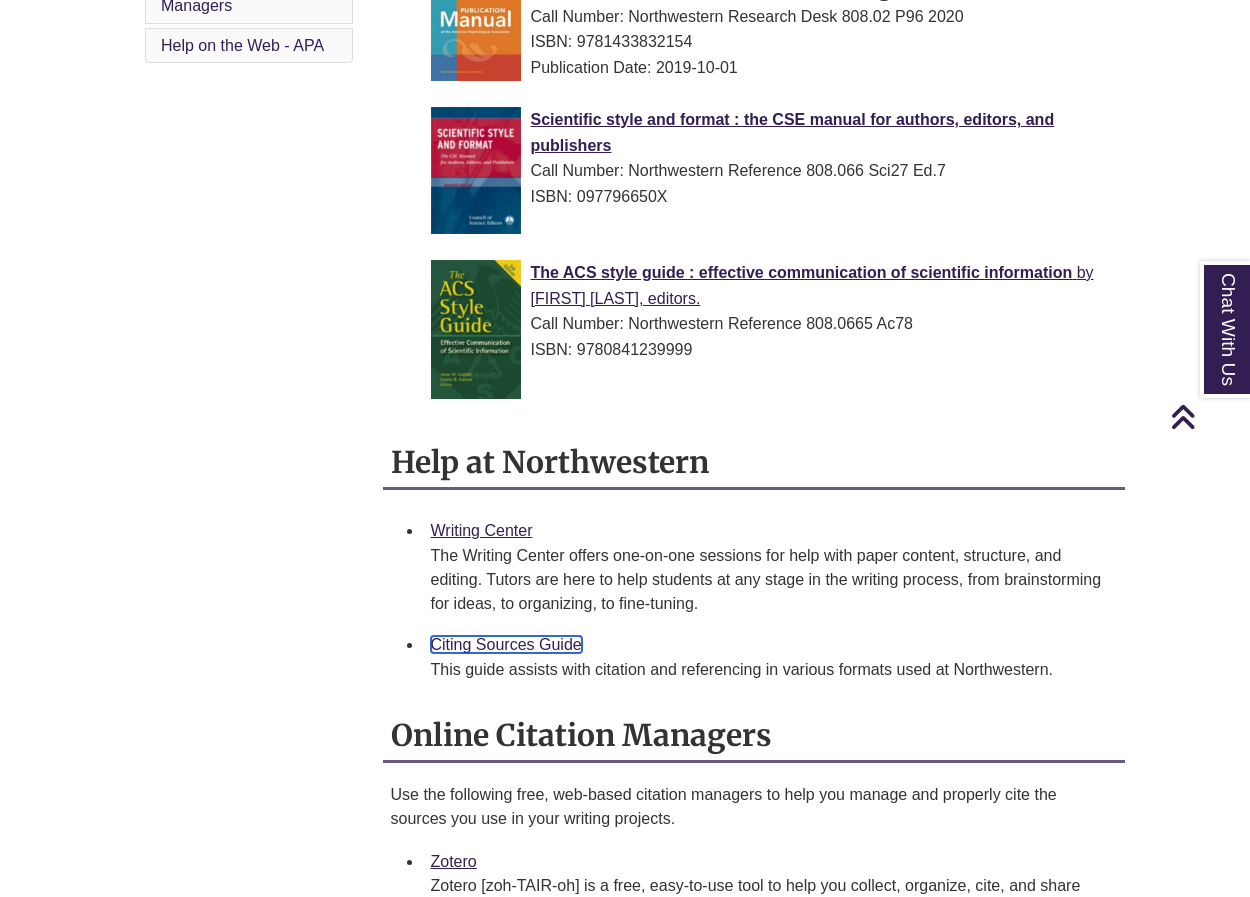 click on "Citing Sources Guide" at bounding box center [506, 644] 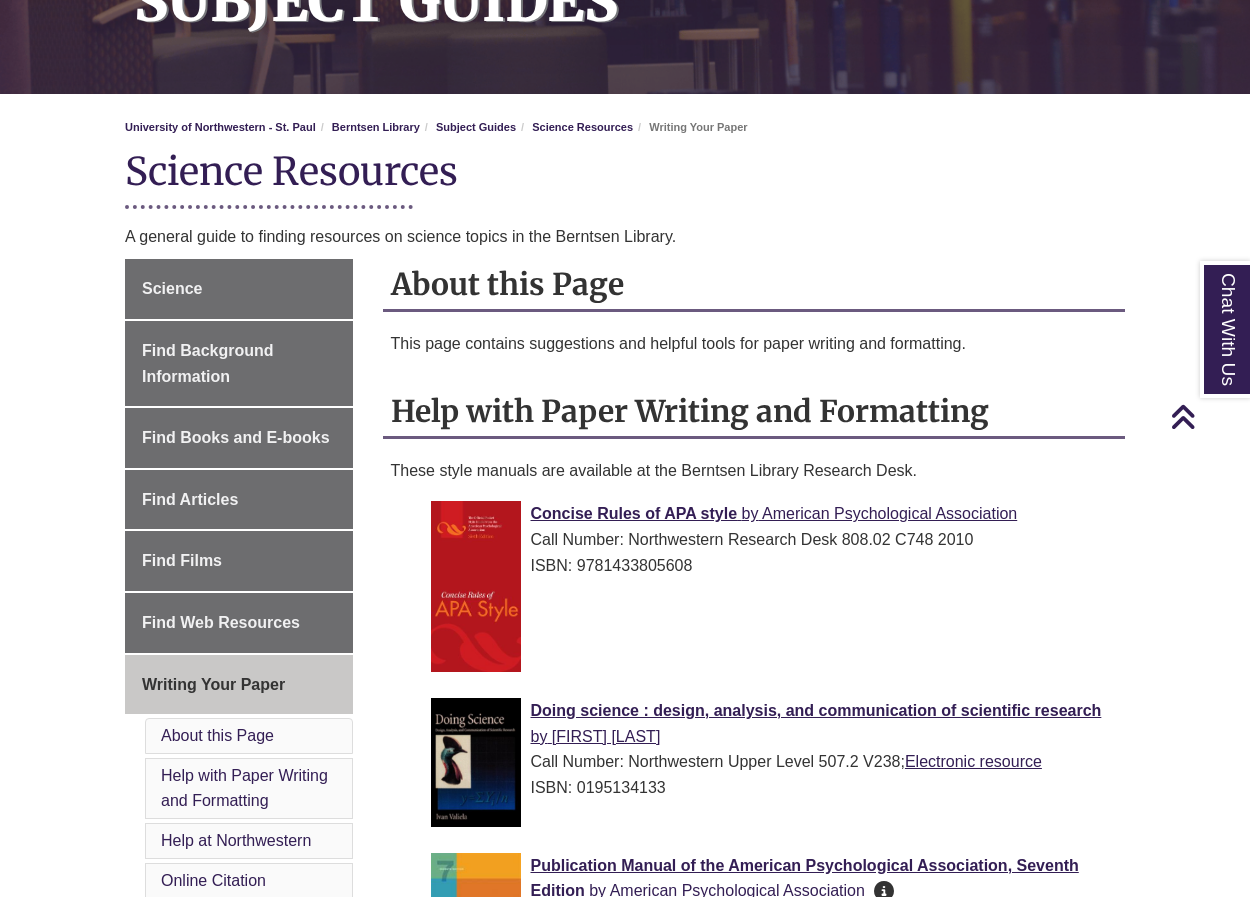 scroll, scrollTop: 600, scrollLeft: 0, axis: vertical 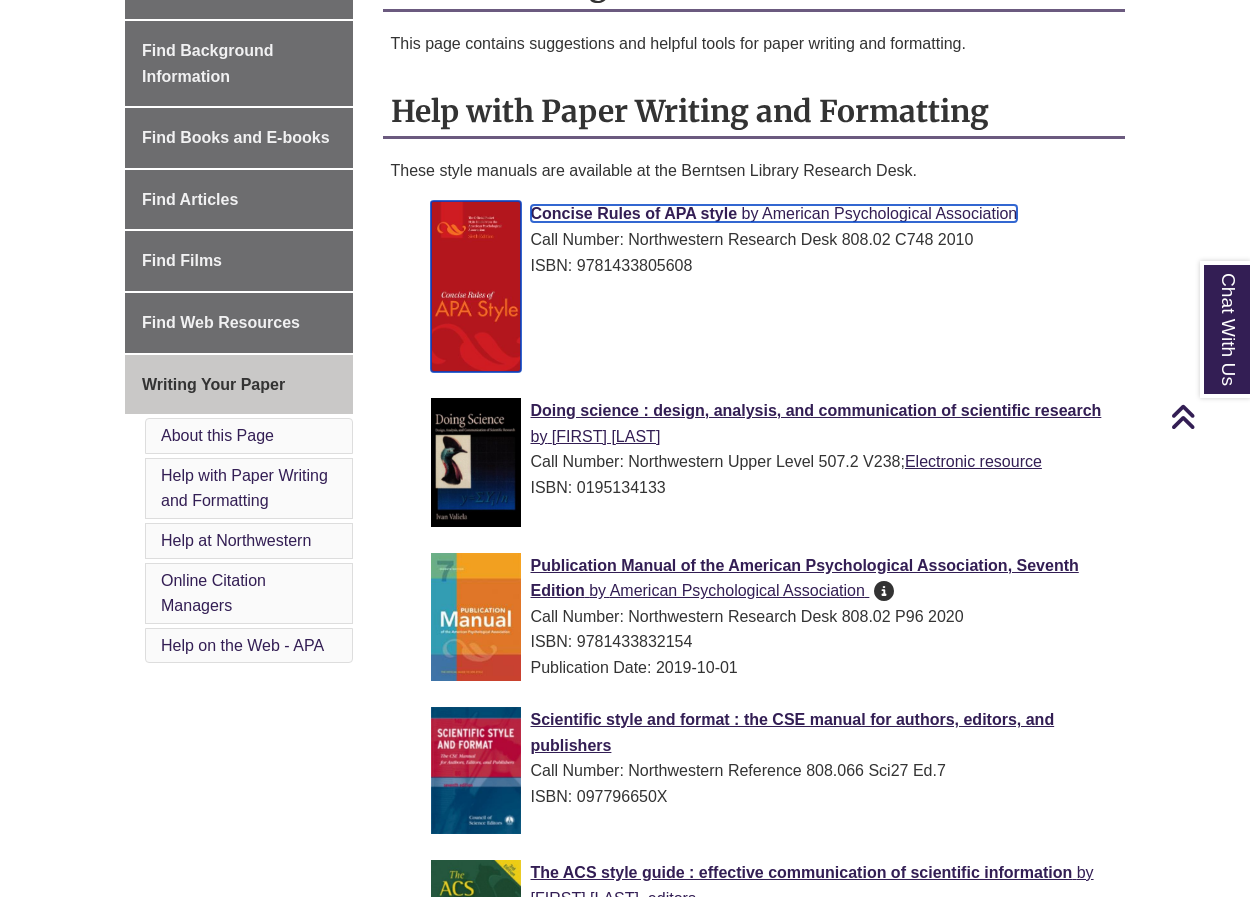 click on "Concise Rules of APA style" at bounding box center (634, 213) 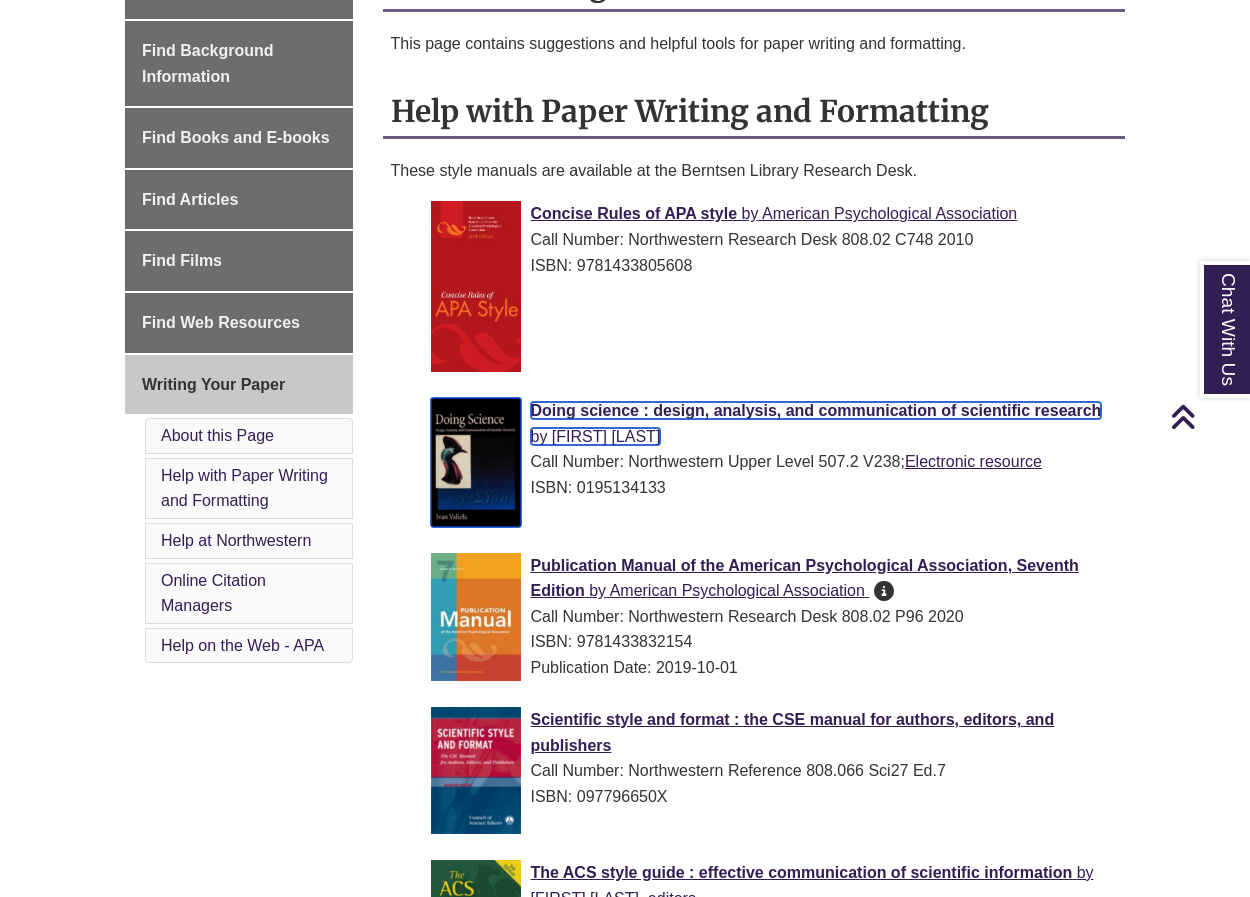 click on "Doing science : design, analysis, and communication of scientific research" at bounding box center [816, 410] 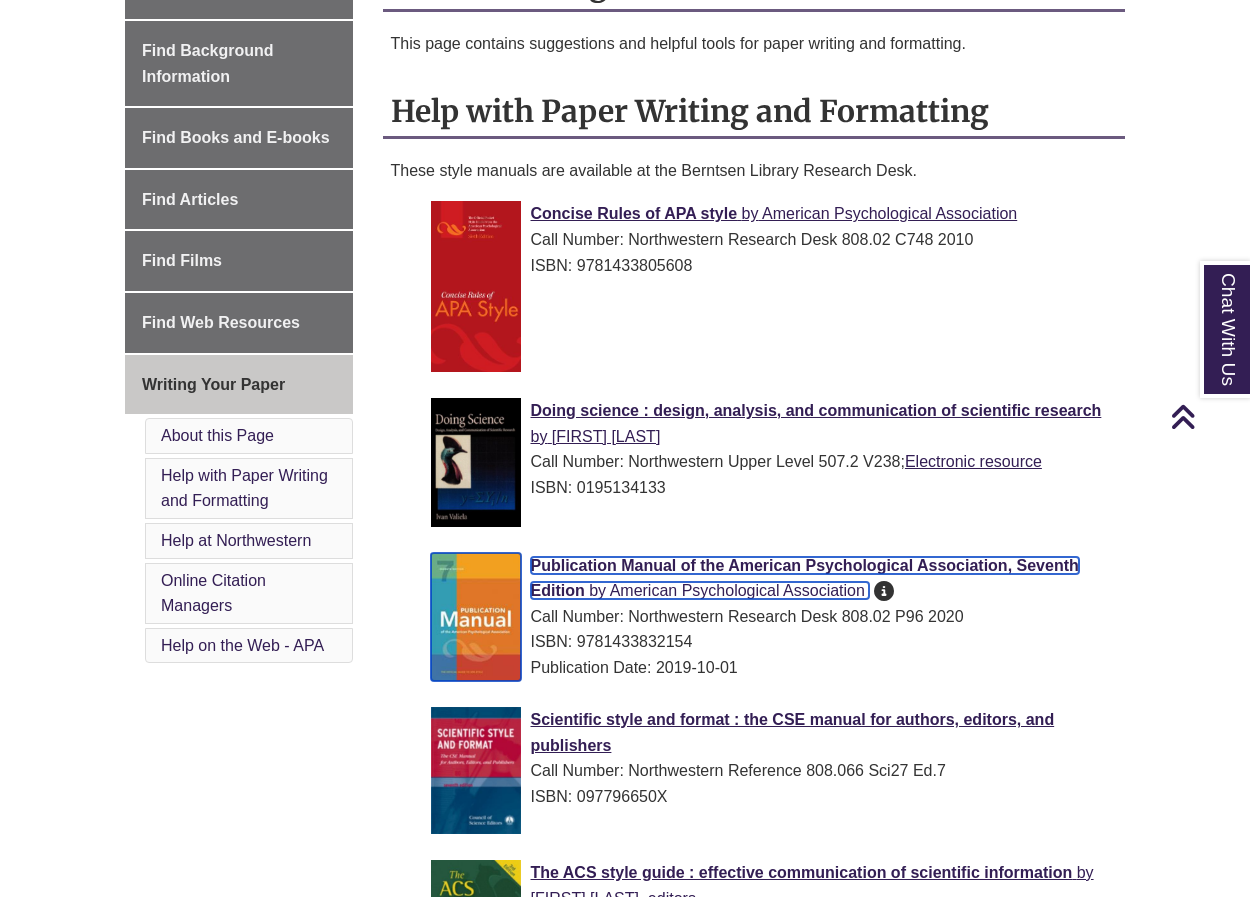 click on "Publication Manual of the American Psychological Association, Seventh Edition" at bounding box center (805, 578) 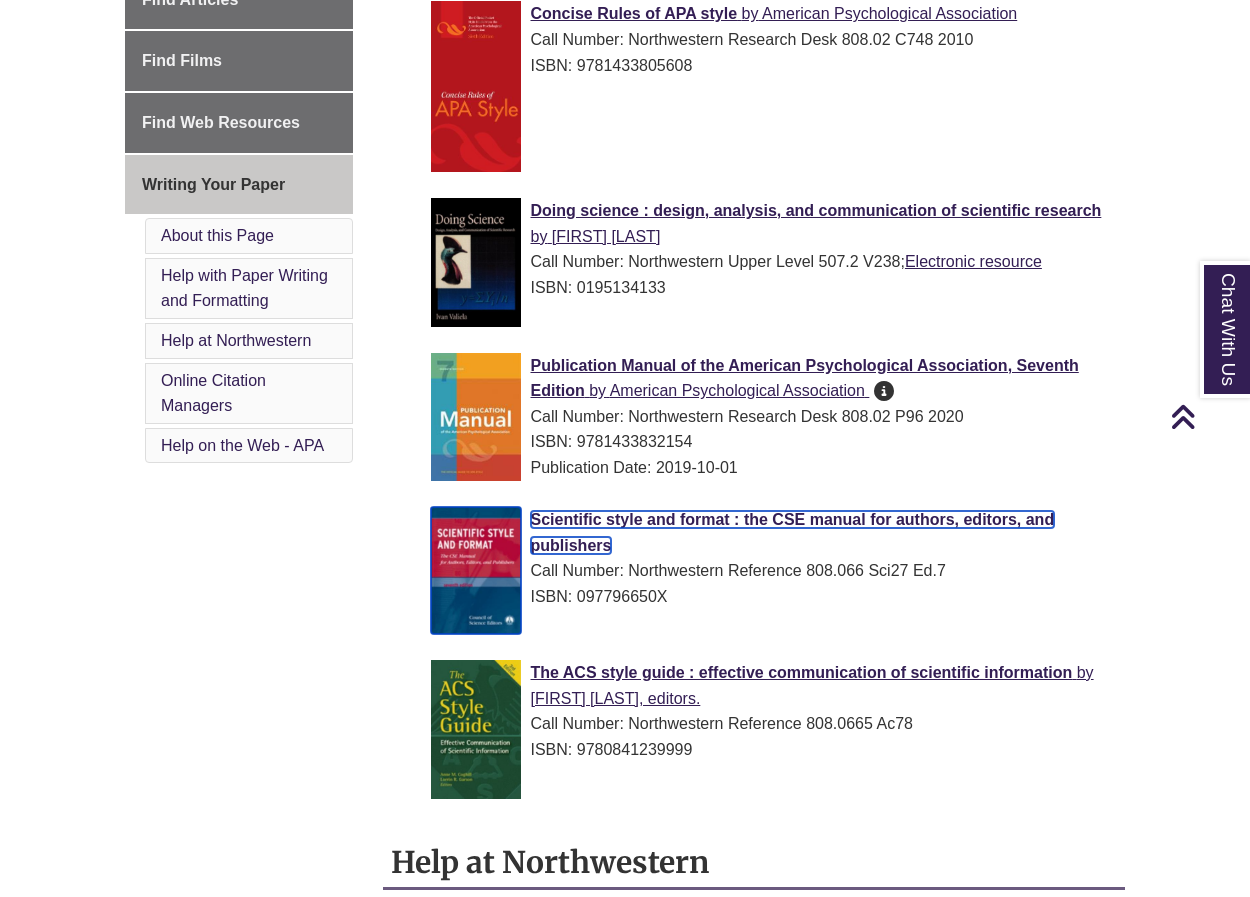 click on "Scientific style and format : the CSE manual for authors, editors, and publishers" at bounding box center [793, 532] 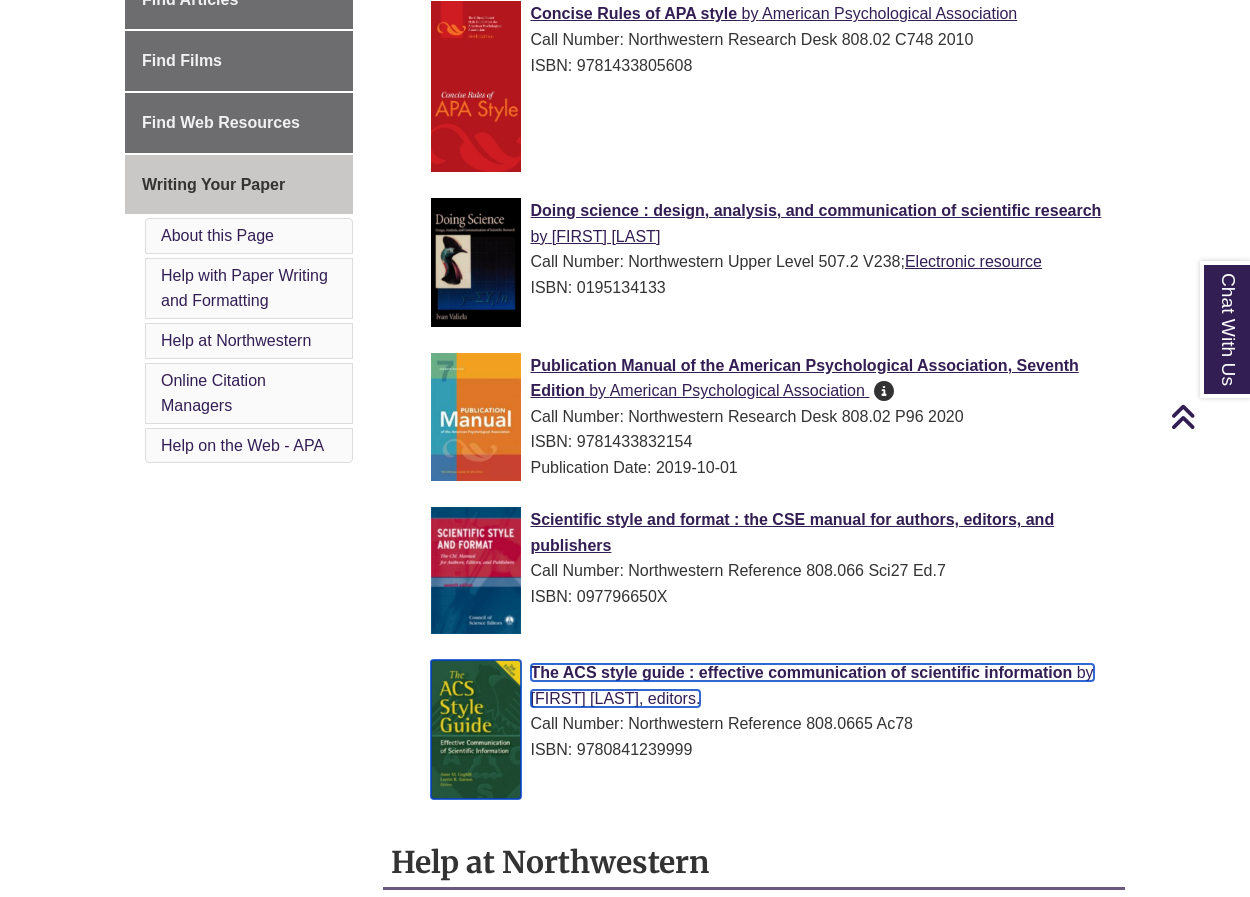 click on "The ACS style guide : effective communication of scientific information" at bounding box center [802, 672] 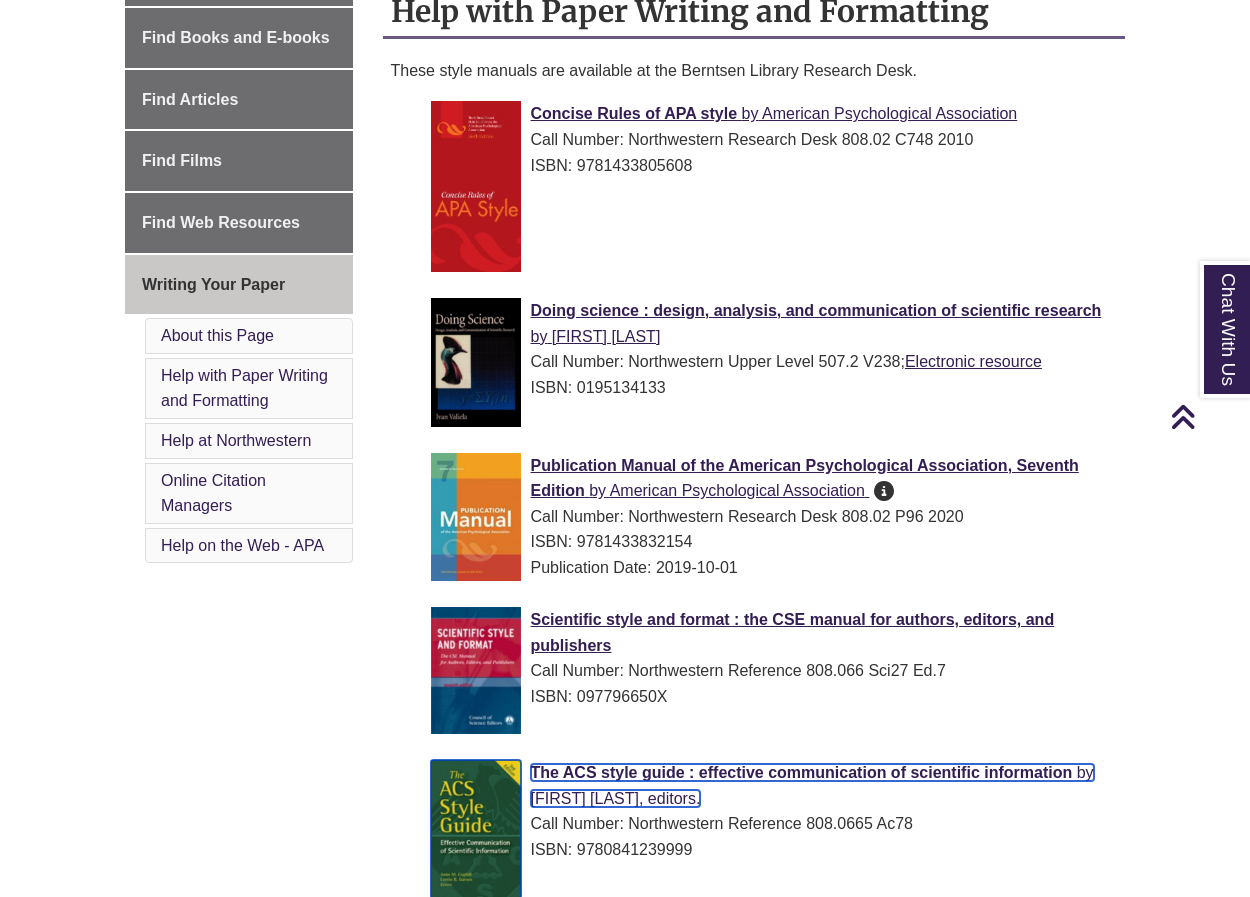 scroll, scrollTop: 500, scrollLeft: 0, axis: vertical 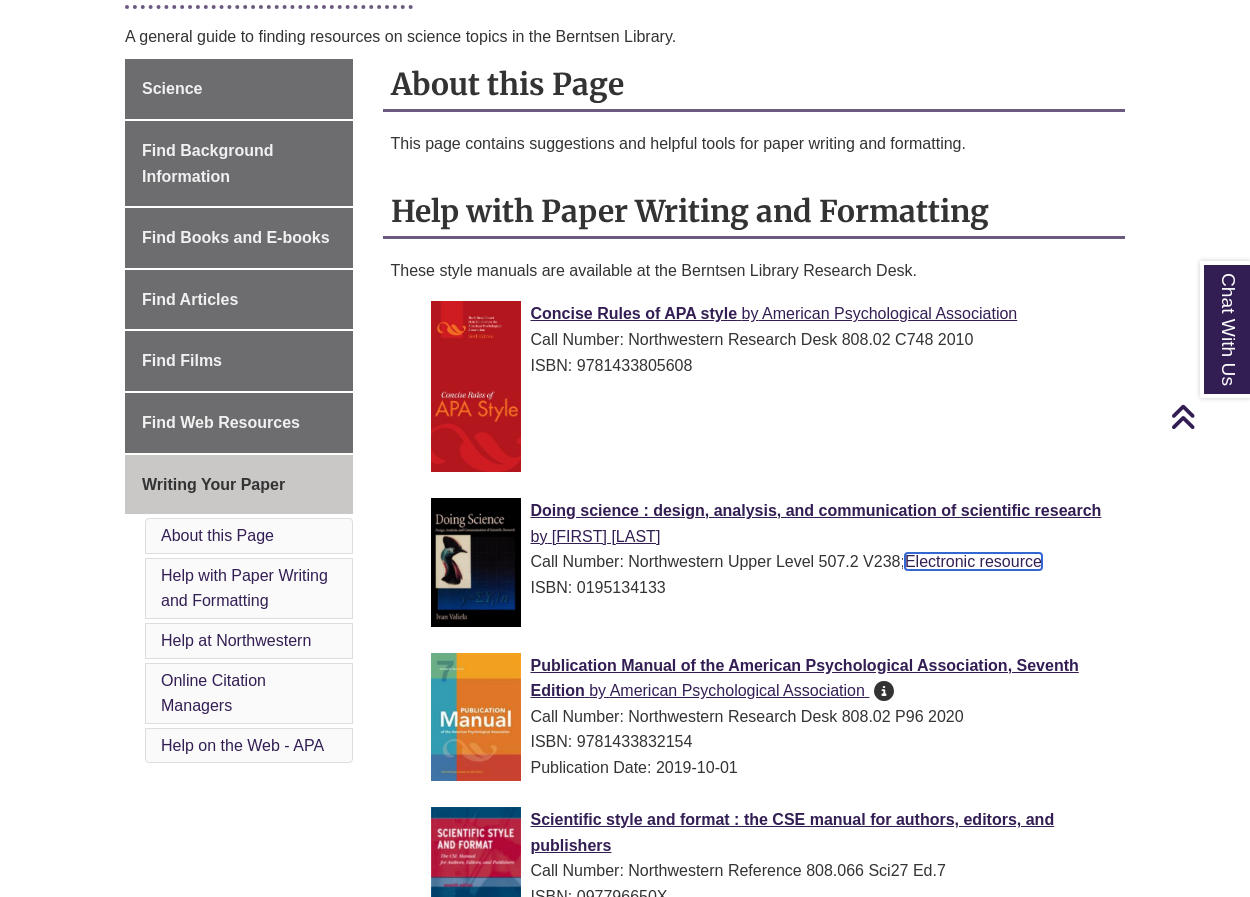 click on "Electronic resource" at bounding box center (973, 561) 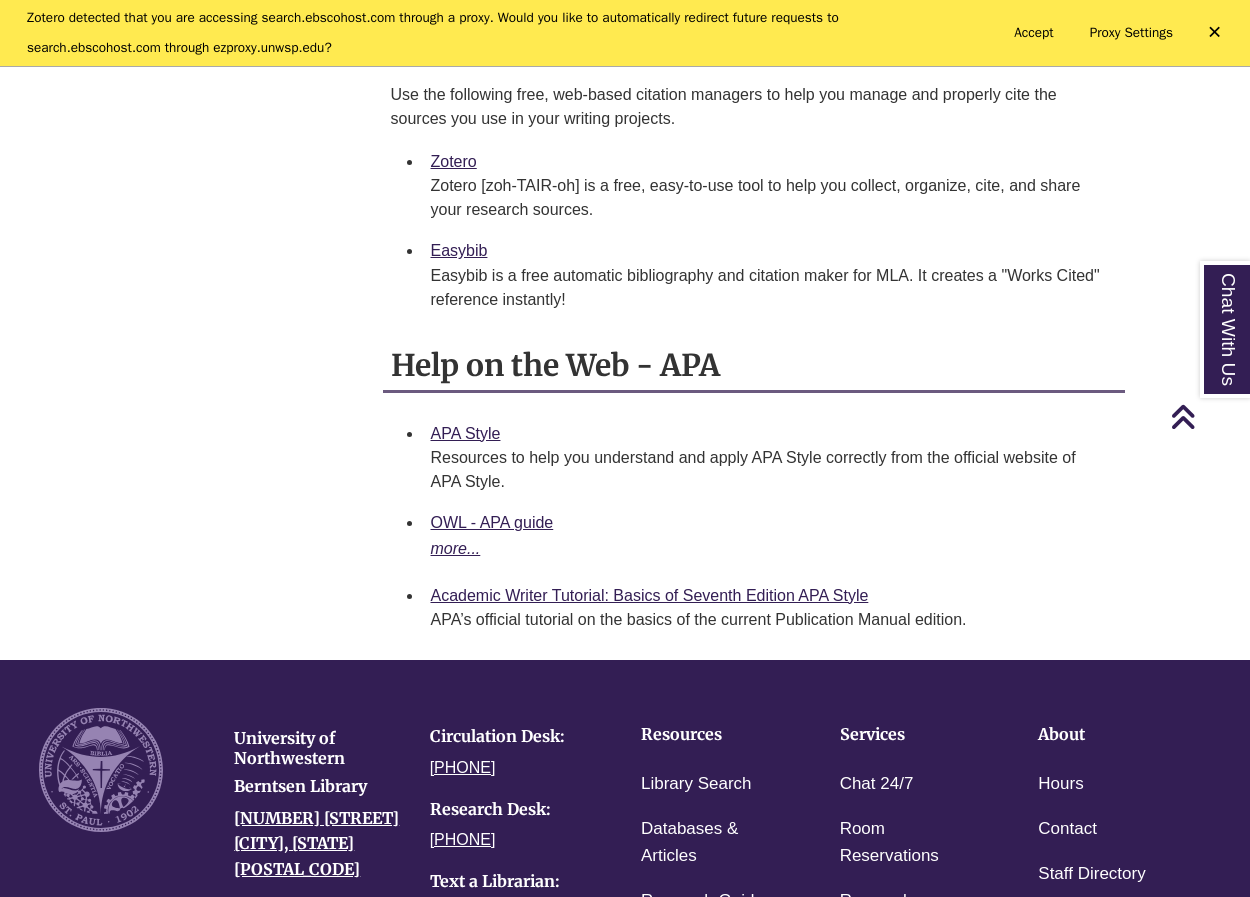 scroll, scrollTop: 1800, scrollLeft: 0, axis: vertical 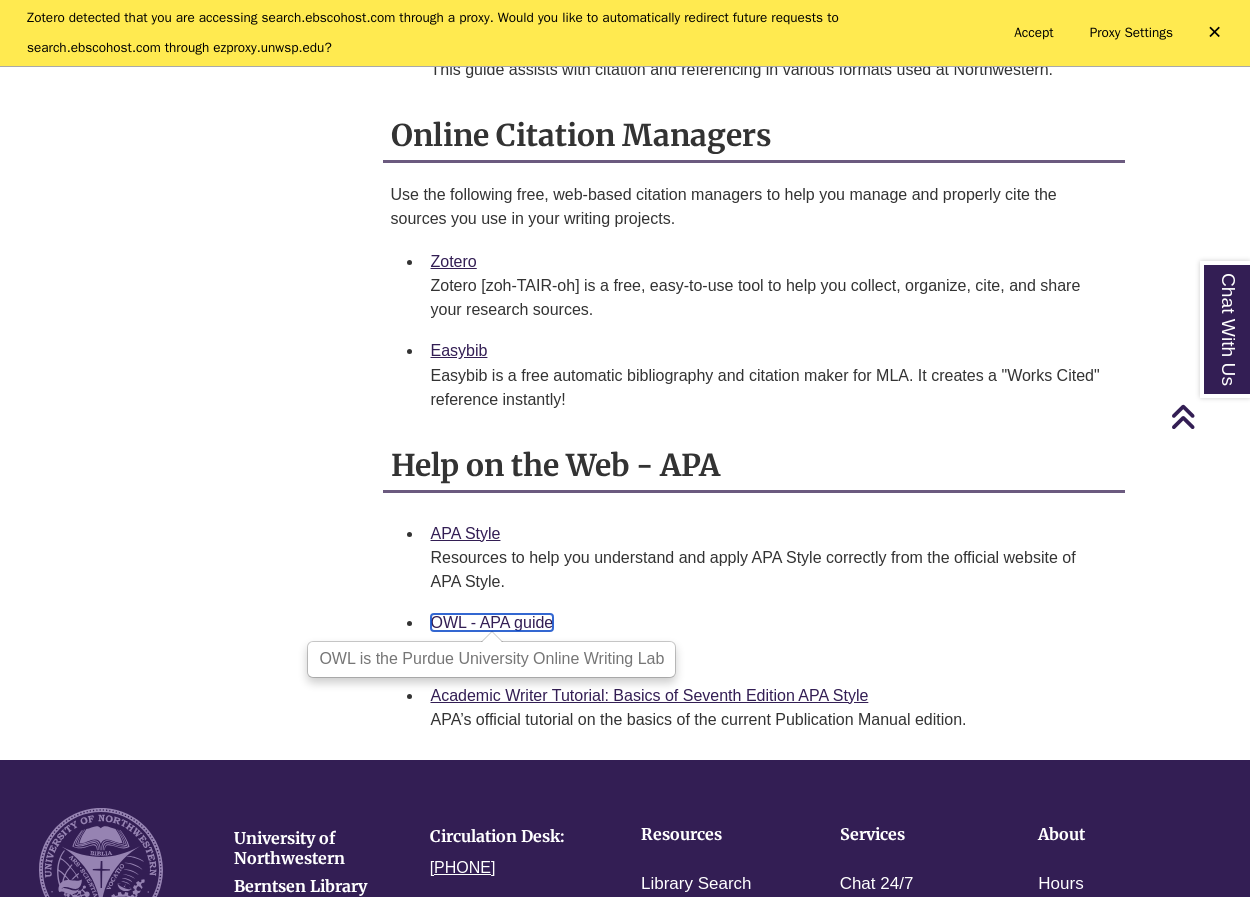 click on "OWL - APA guide" at bounding box center (492, 622) 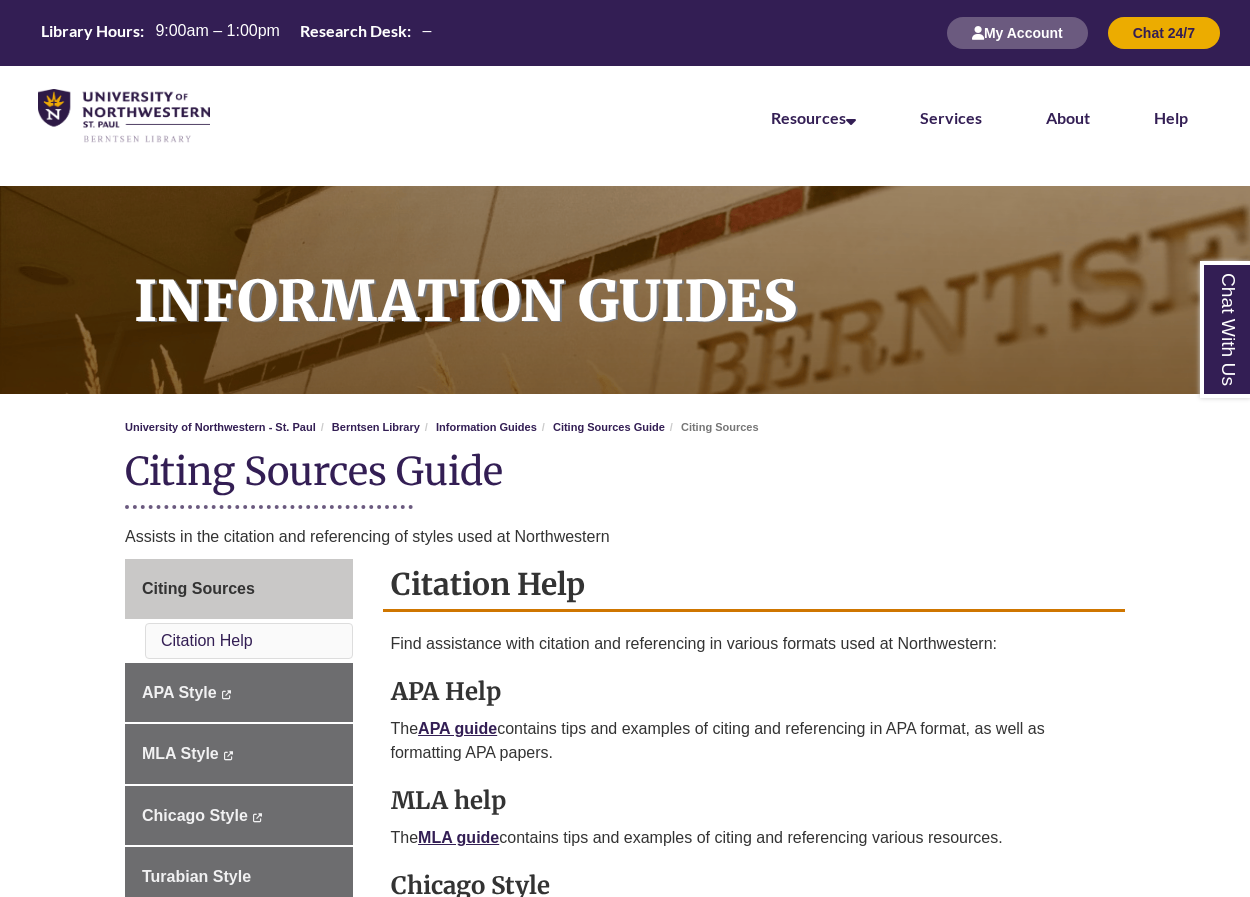 scroll, scrollTop: 0, scrollLeft: 0, axis: both 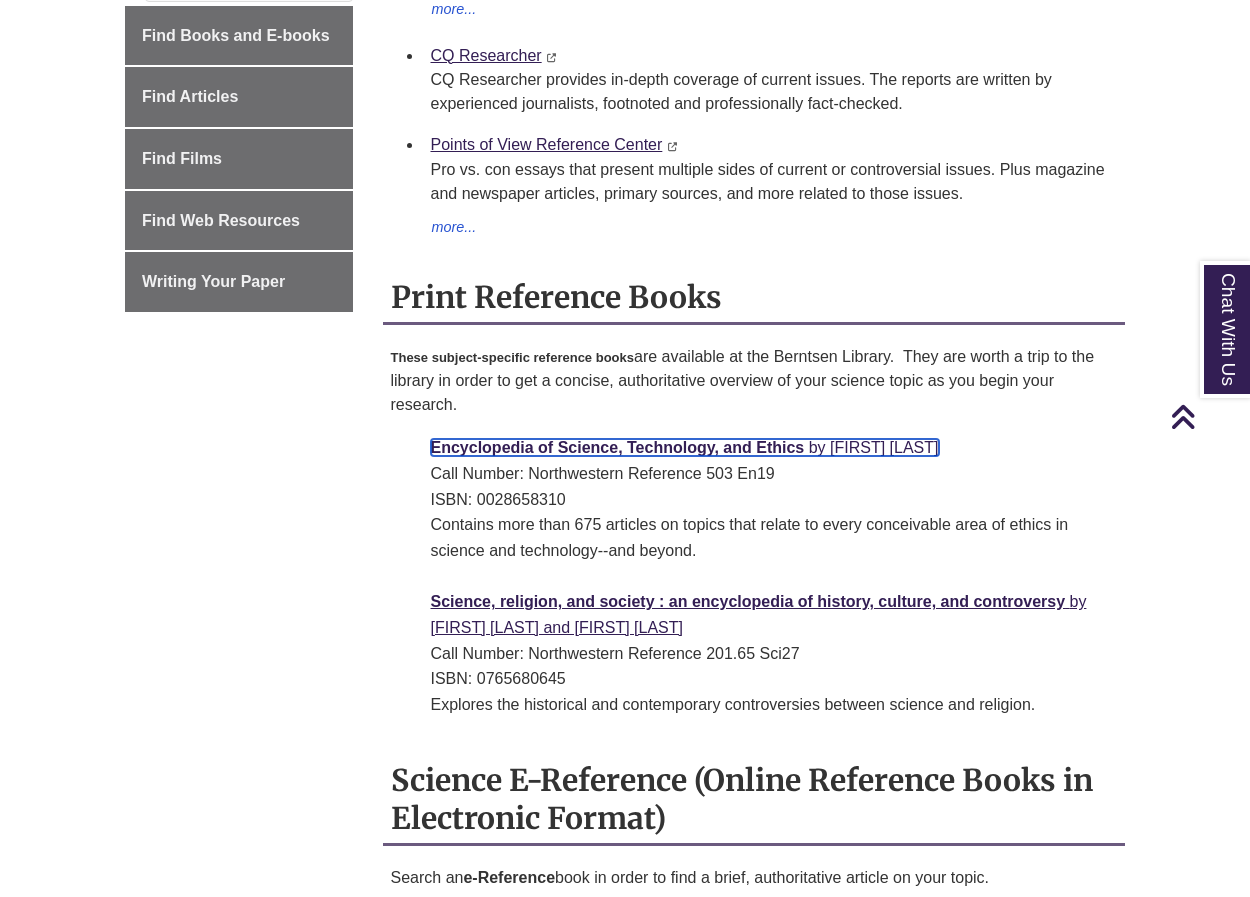 click on "Encyclopedia of Science, Technology, and Ethics" at bounding box center [618, 447] 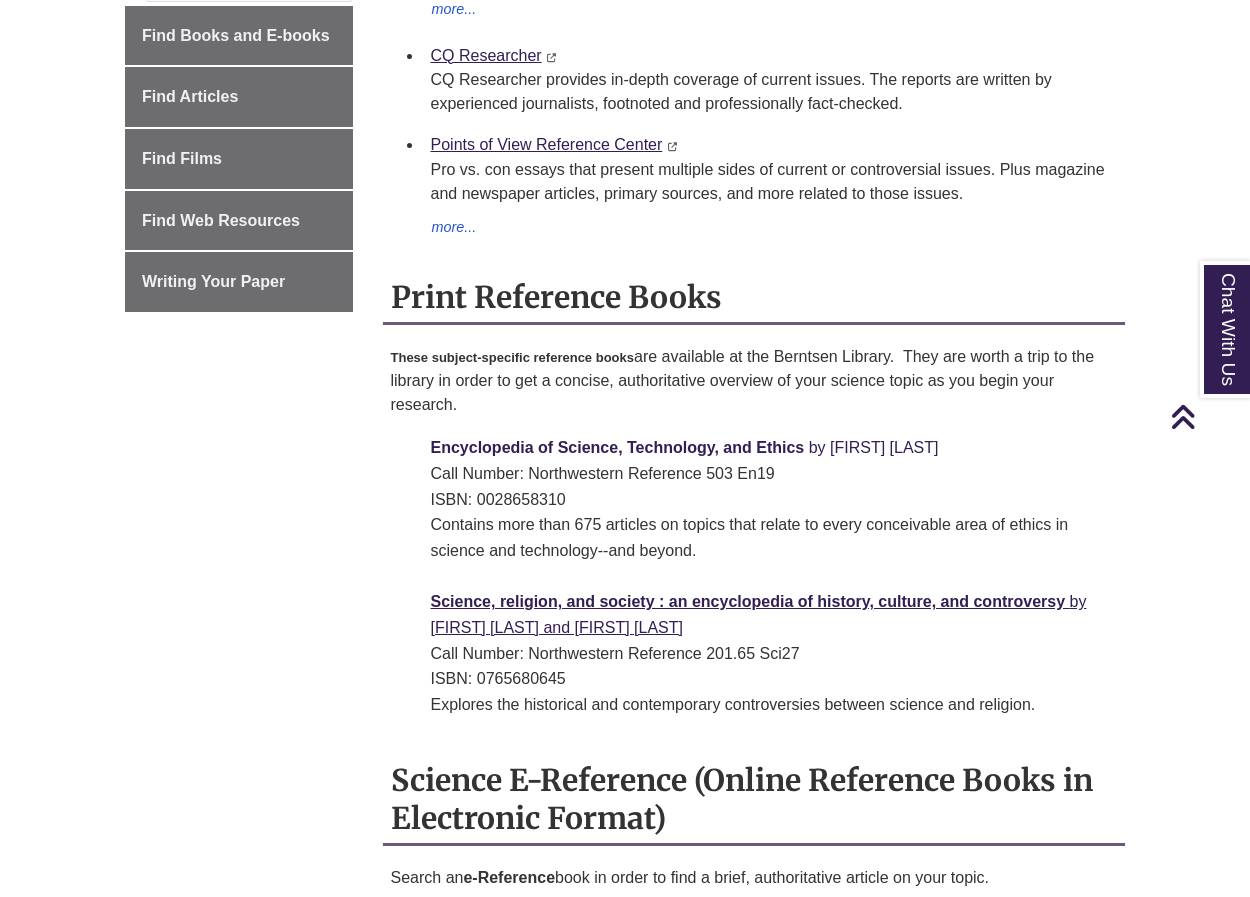 drag, startPoint x: 522, startPoint y: 433, endPoint x: 904, endPoint y: 456, distance: 382.69177 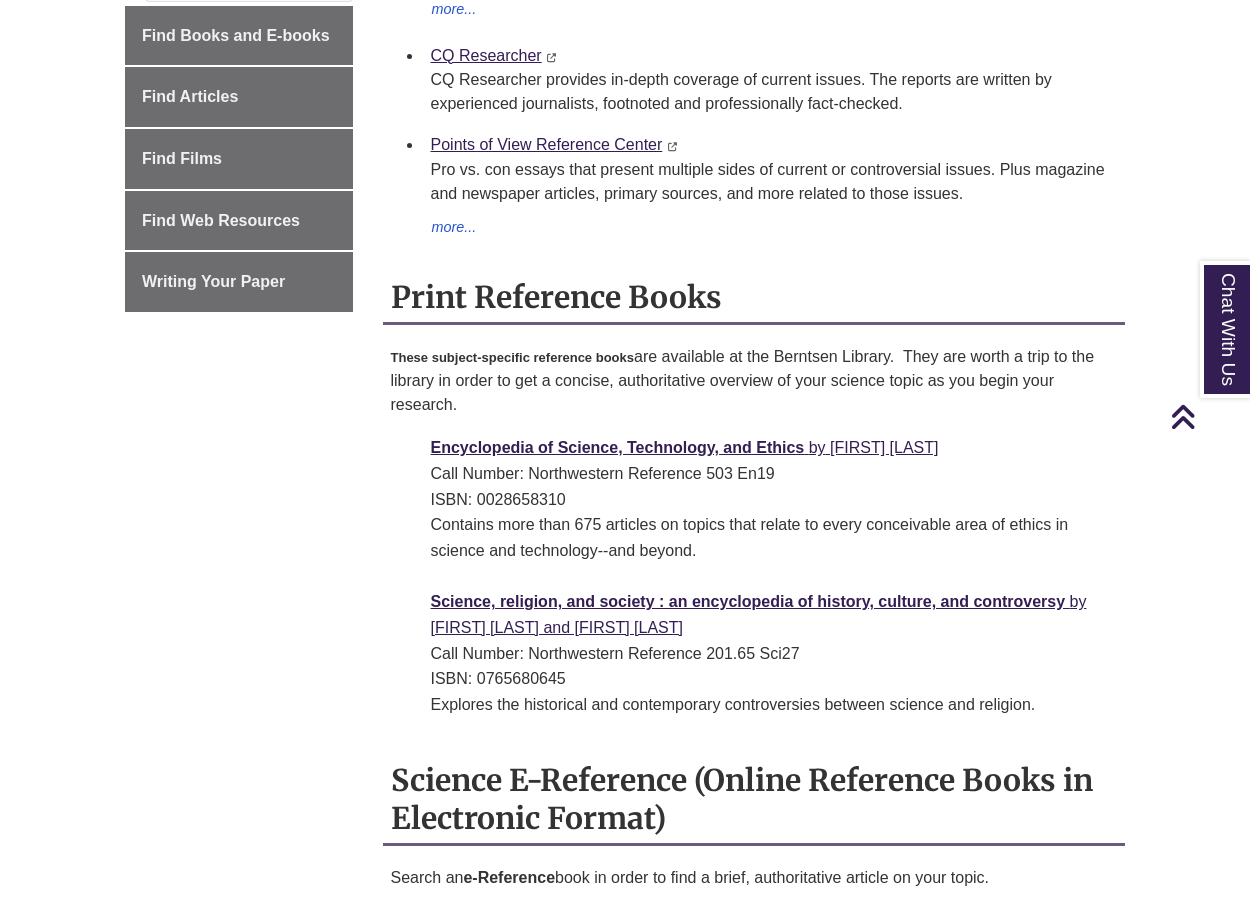 click on "Encyclopedia of Science, Technology, and Ethics
by
Carl Mitcham
Call Number: Northwestern Reference 503 En19
ISBN: 0028658310
Contains more than 675 articles on topics that relate to every conceivable area of ethics in science and technology--and beyond." at bounding box center (754, 581) 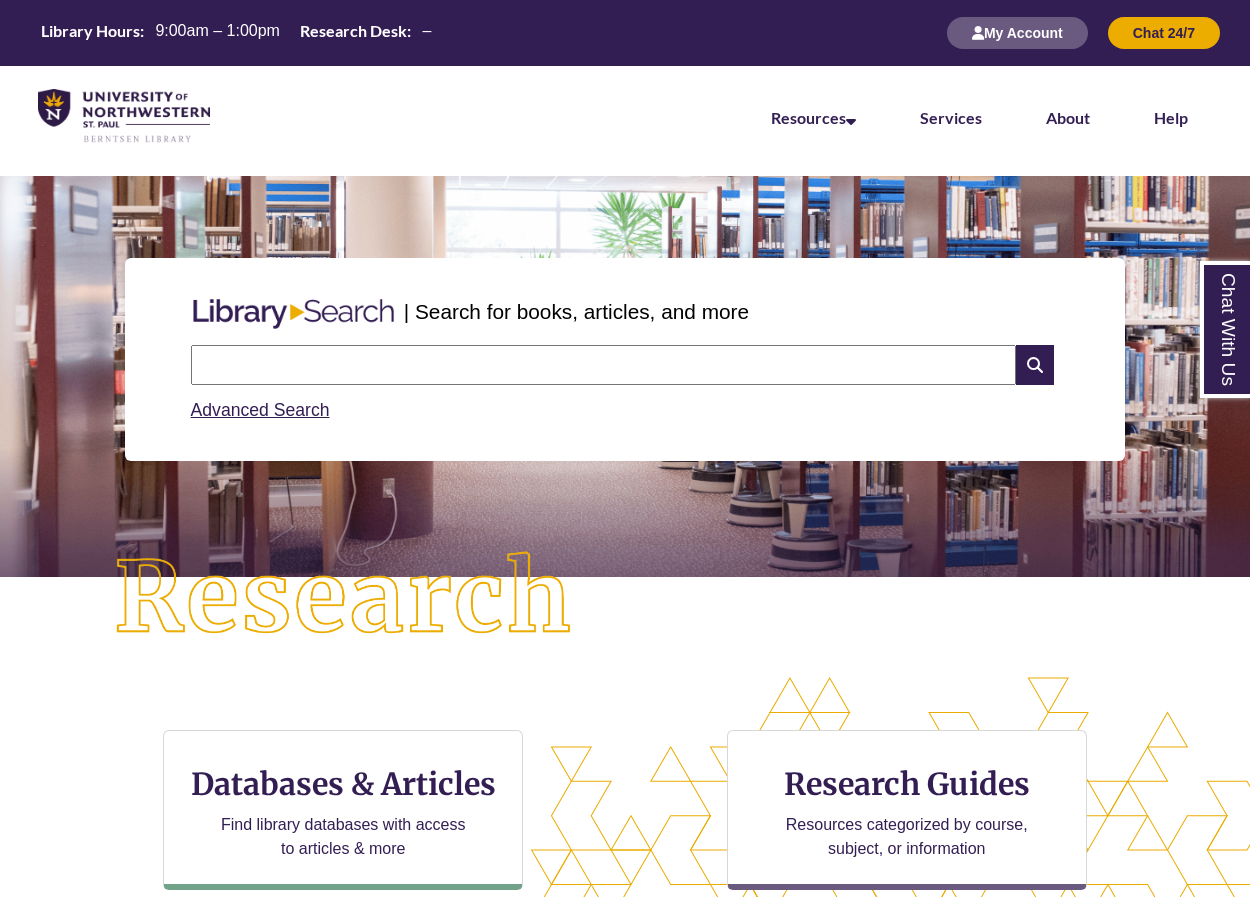 scroll, scrollTop: 0, scrollLeft: 0, axis: both 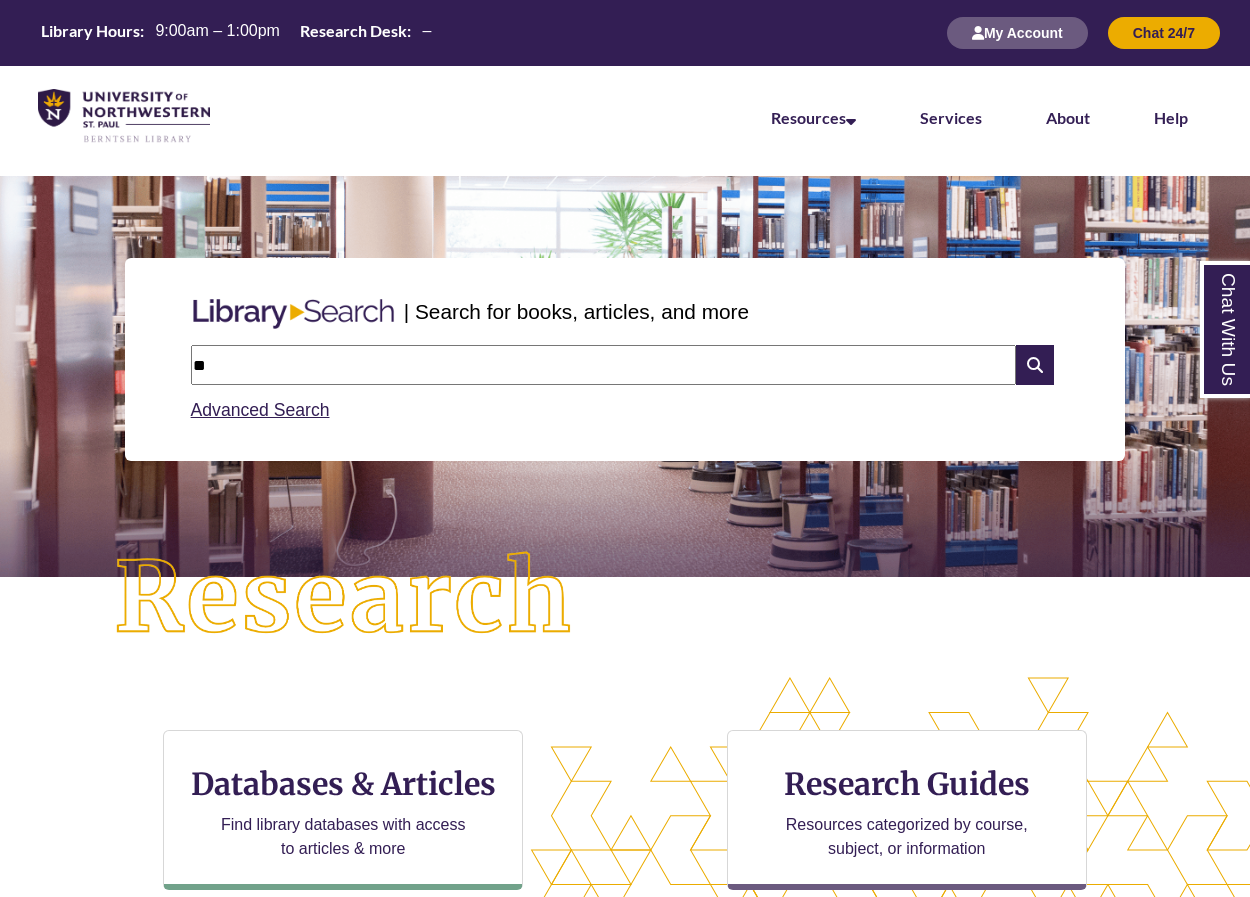 type on "*" 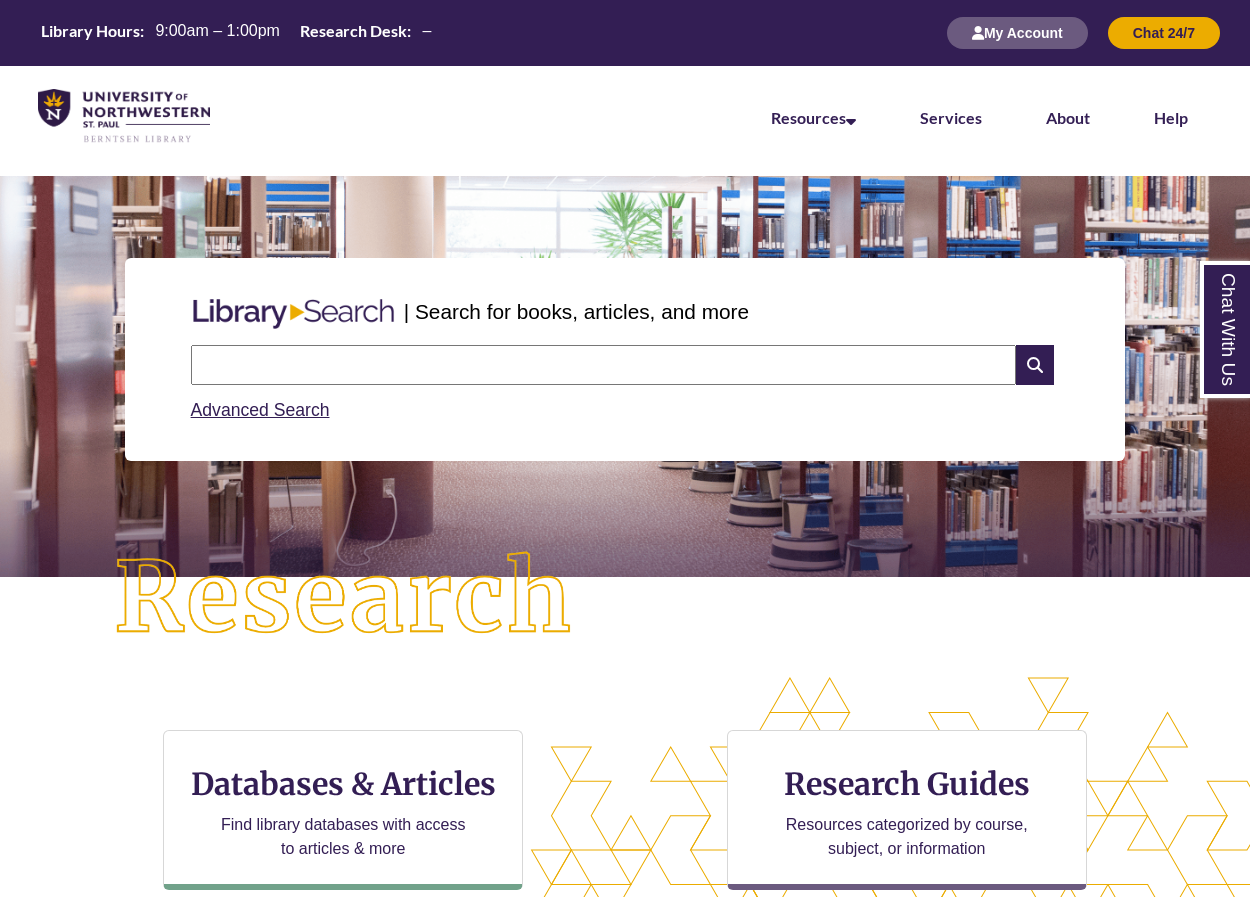 paste on "**********" 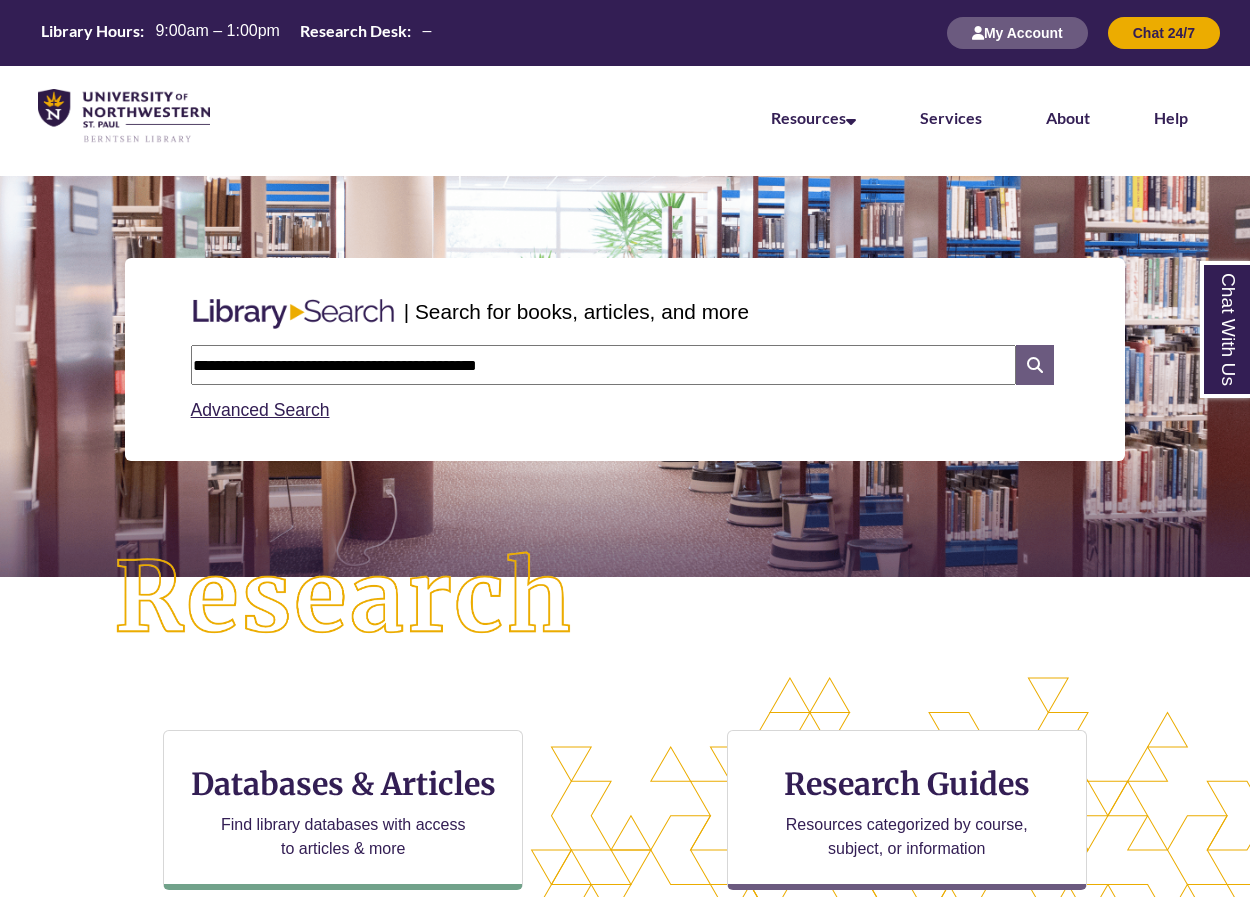 type on "**********" 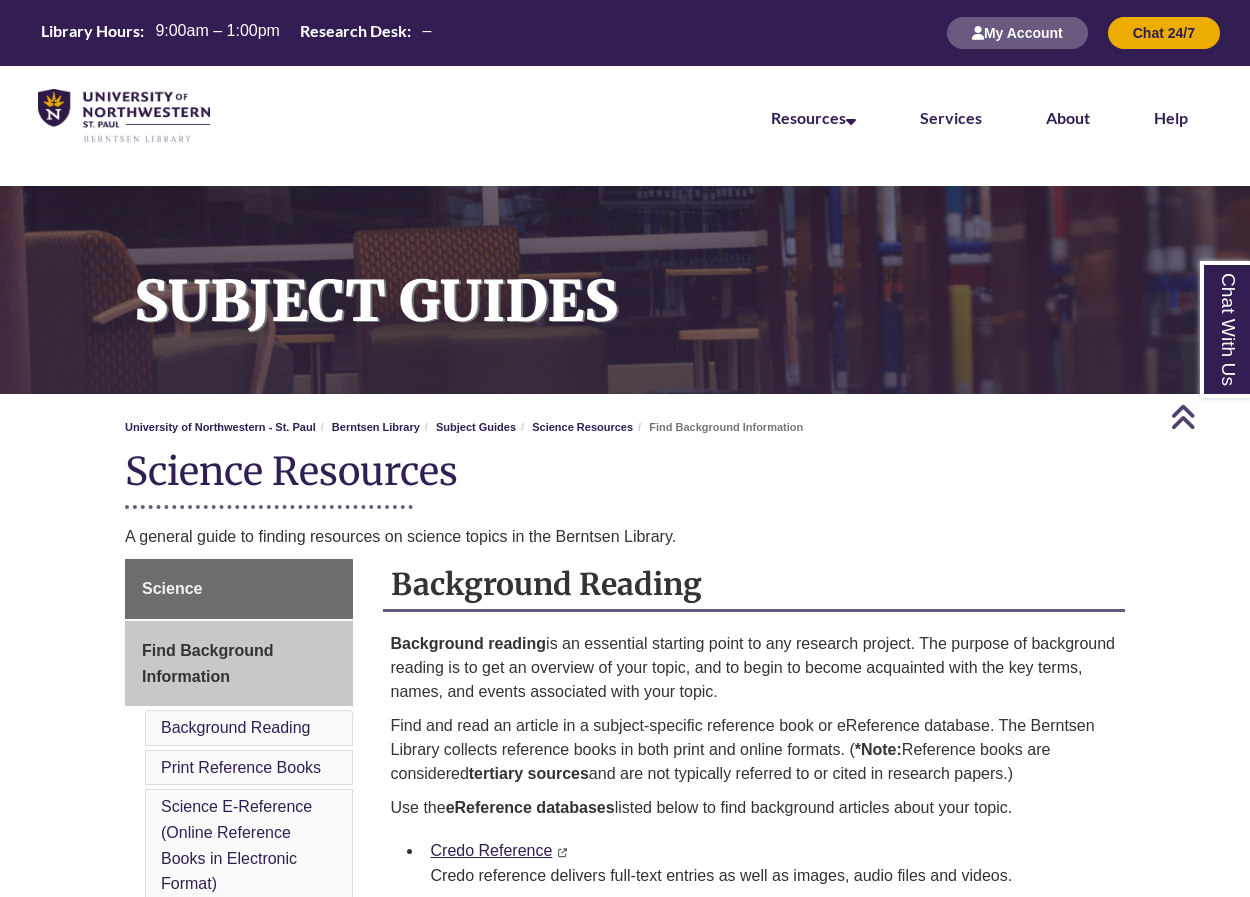 scroll, scrollTop: 900, scrollLeft: 0, axis: vertical 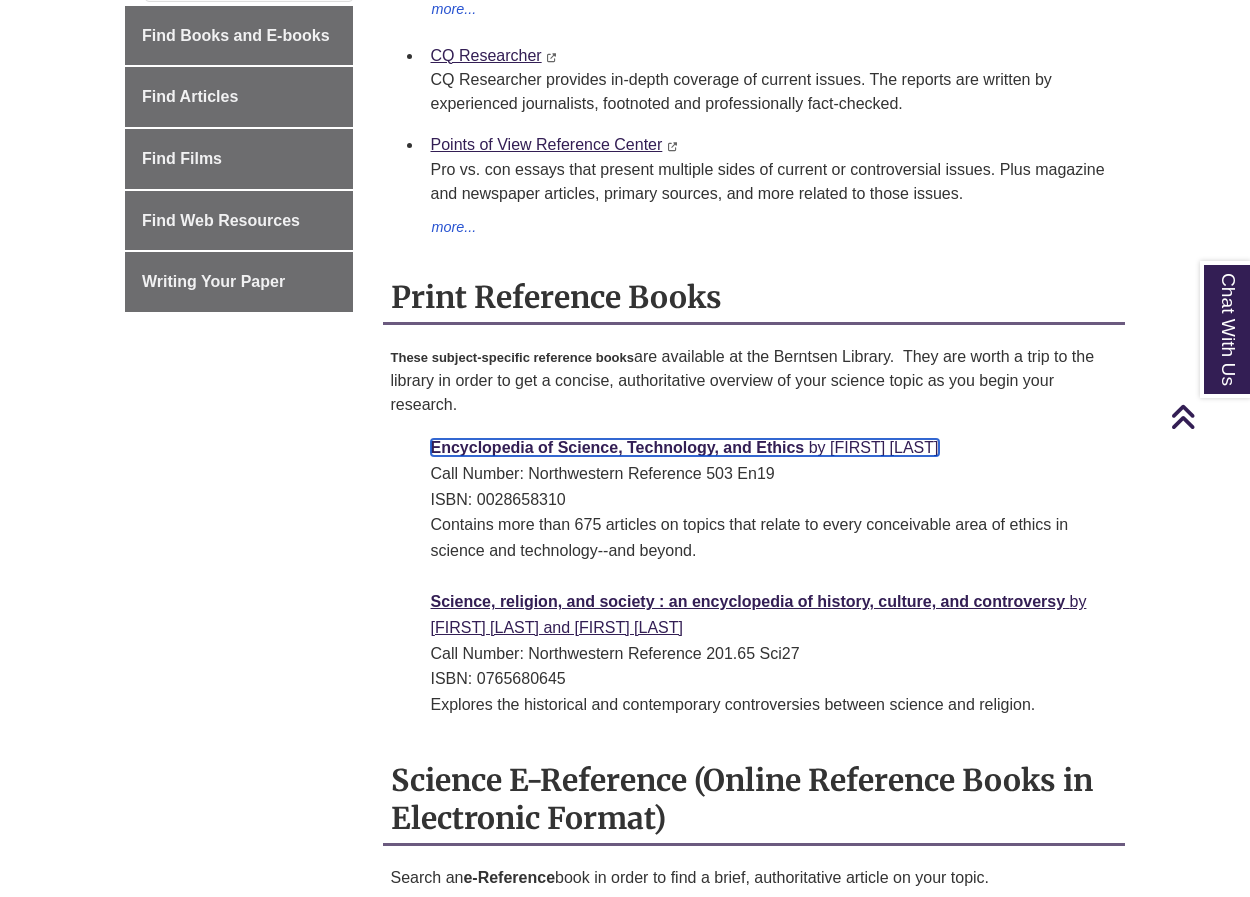 click on "Encyclopedia of Science, Technology, and Ethics" at bounding box center (618, 447) 